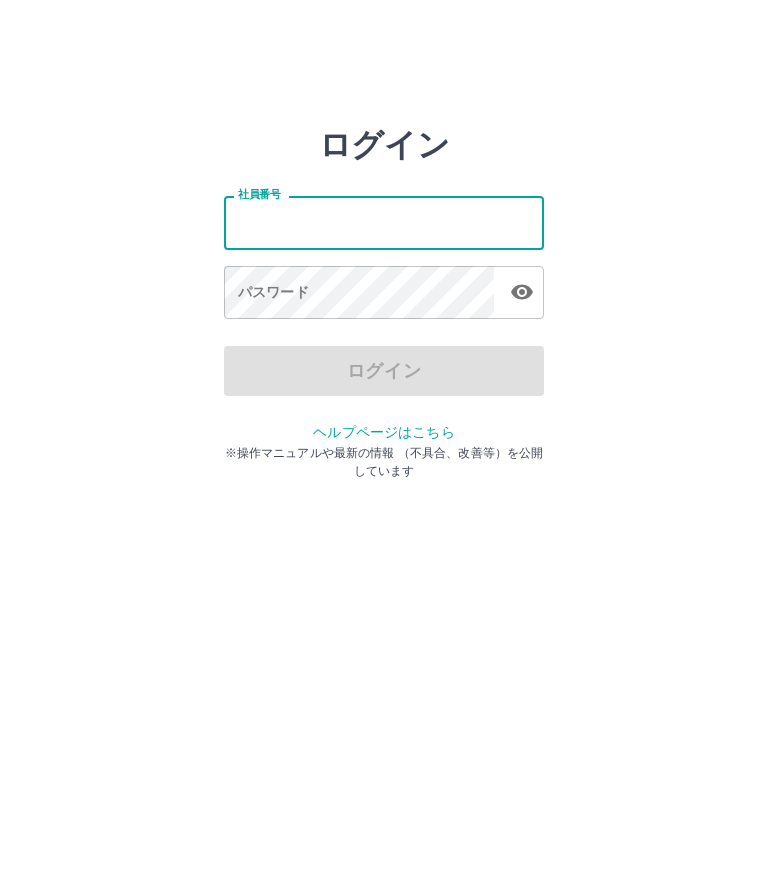 scroll, scrollTop: 0, scrollLeft: 0, axis: both 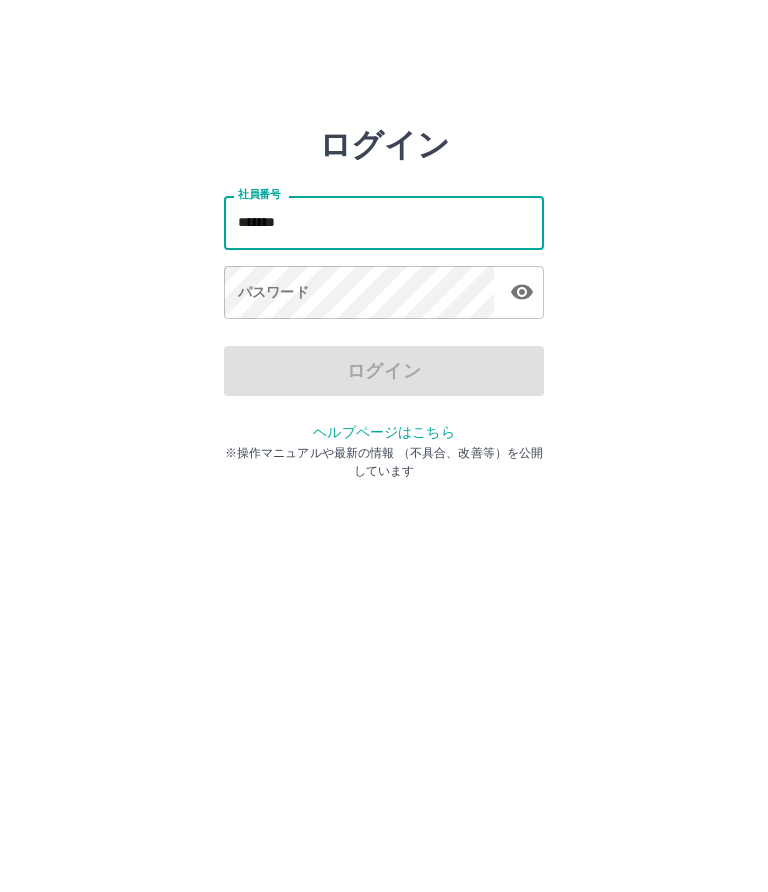 type on "*******" 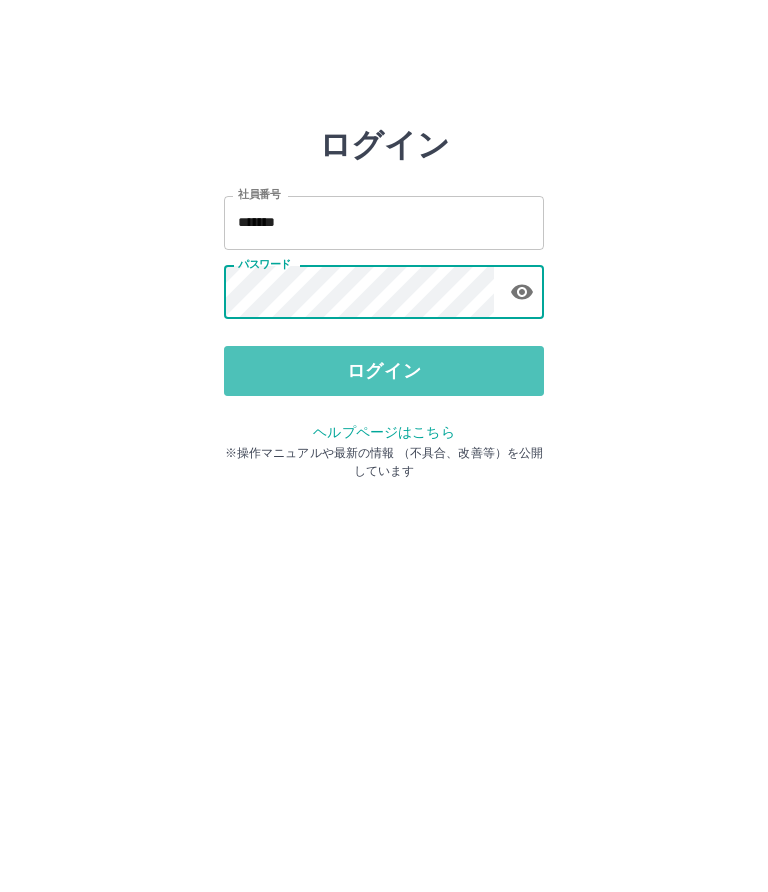click on "ログイン" at bounding box center (384, 371) 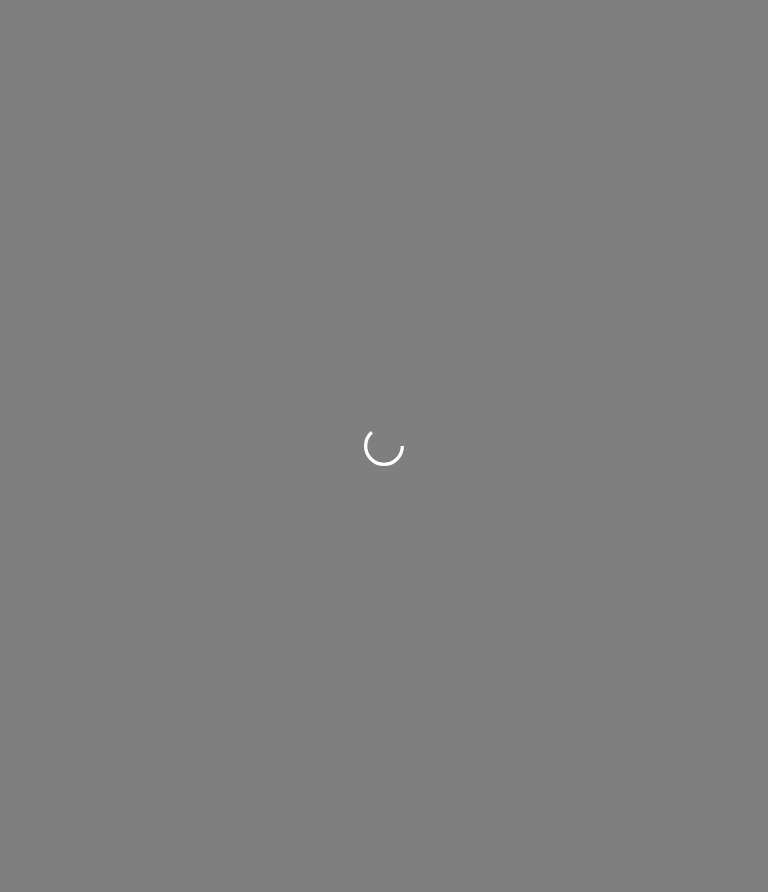 scroll, scrollTop: 0, scrollLeft: 0, axis: both 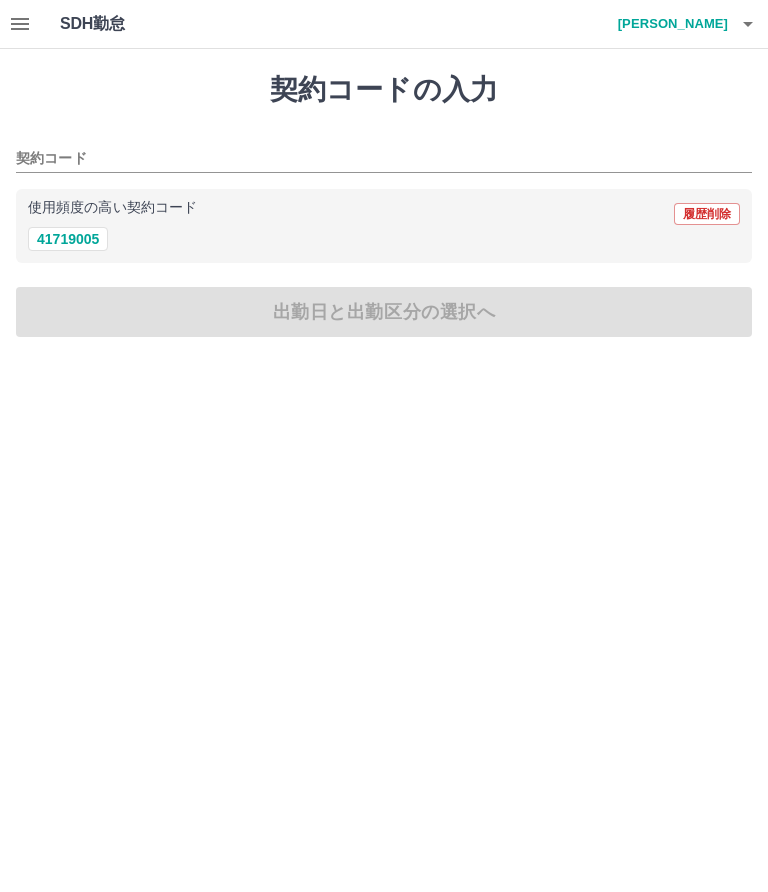click on "41719005" at bounding box center [68, 239] 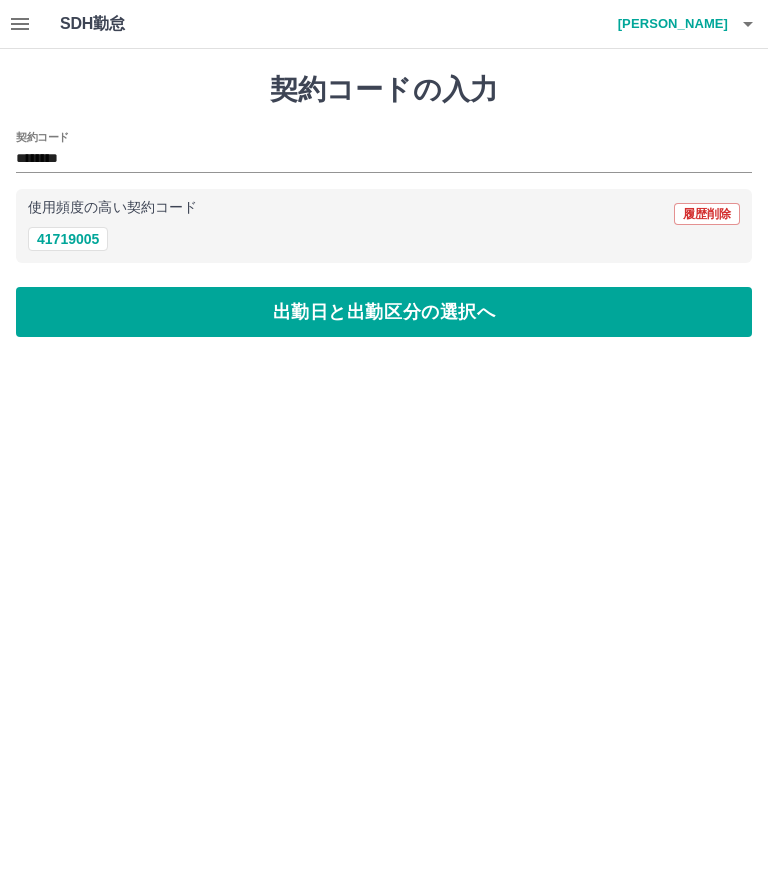 click on "出勤日と出勤区分の選択へ" at bounding box center [384, 312] 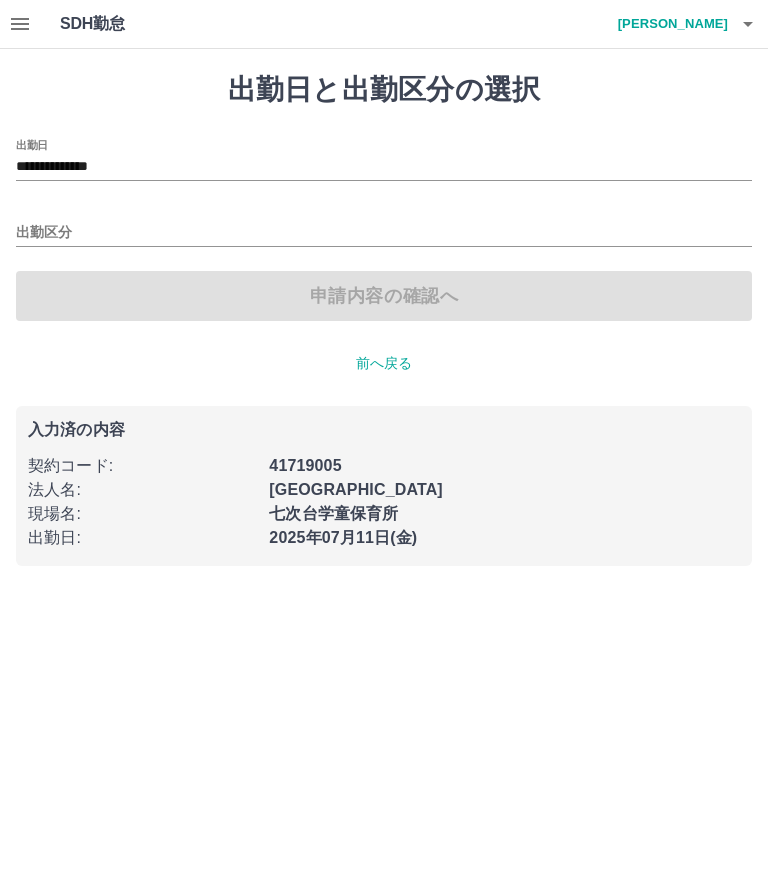 click on "**********" at bounding box center [384, 167] 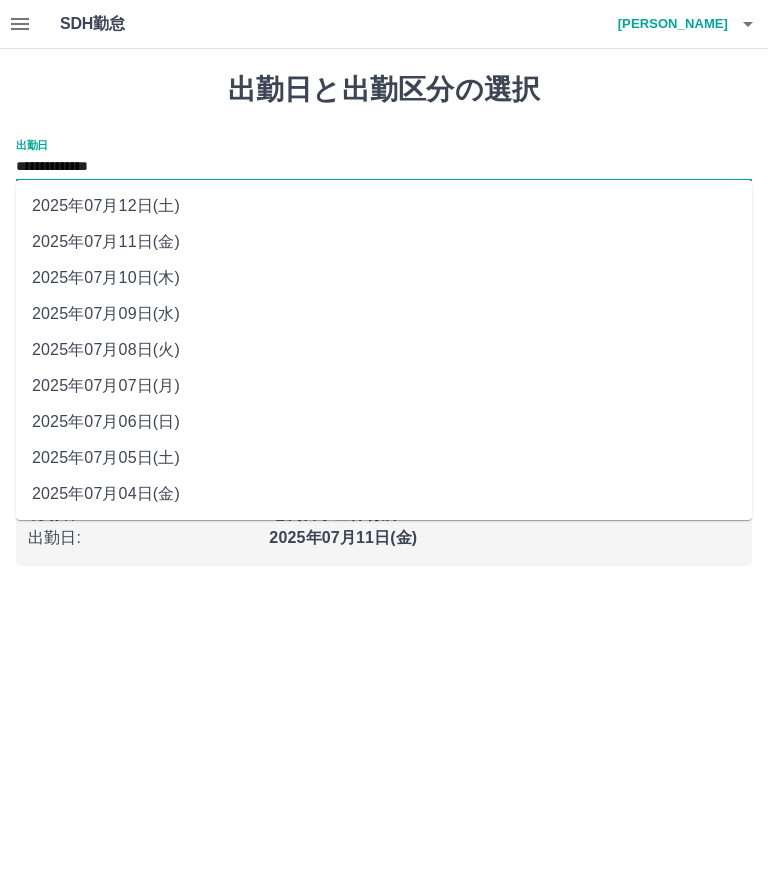 click on "2025年07月10日(木)" at bounding box center [384, 278] 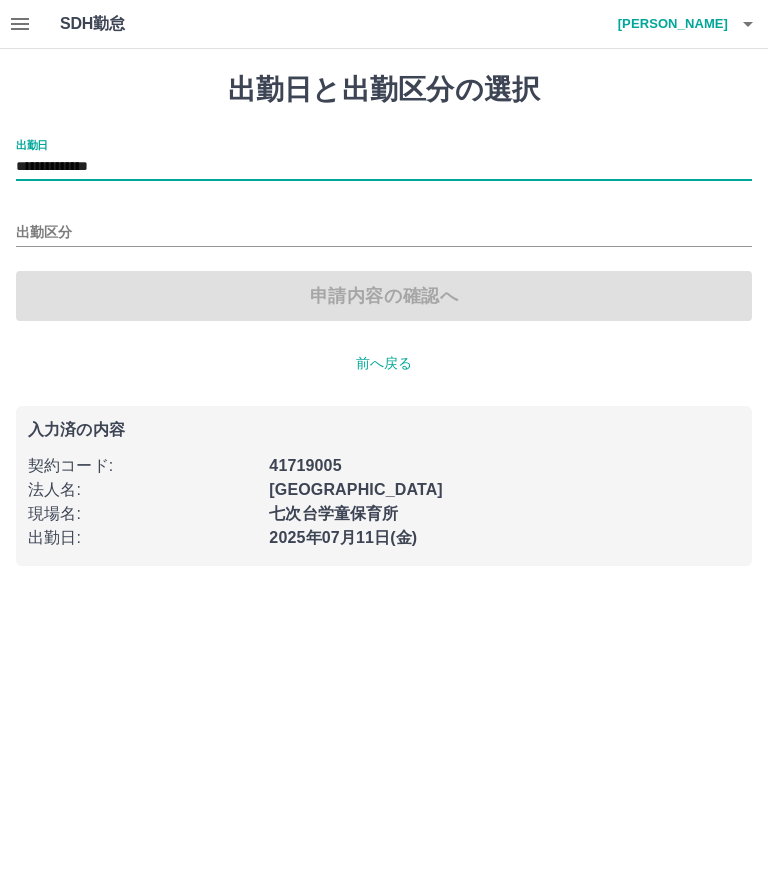 click on "出勤区分" at bounding box center (384, 233) 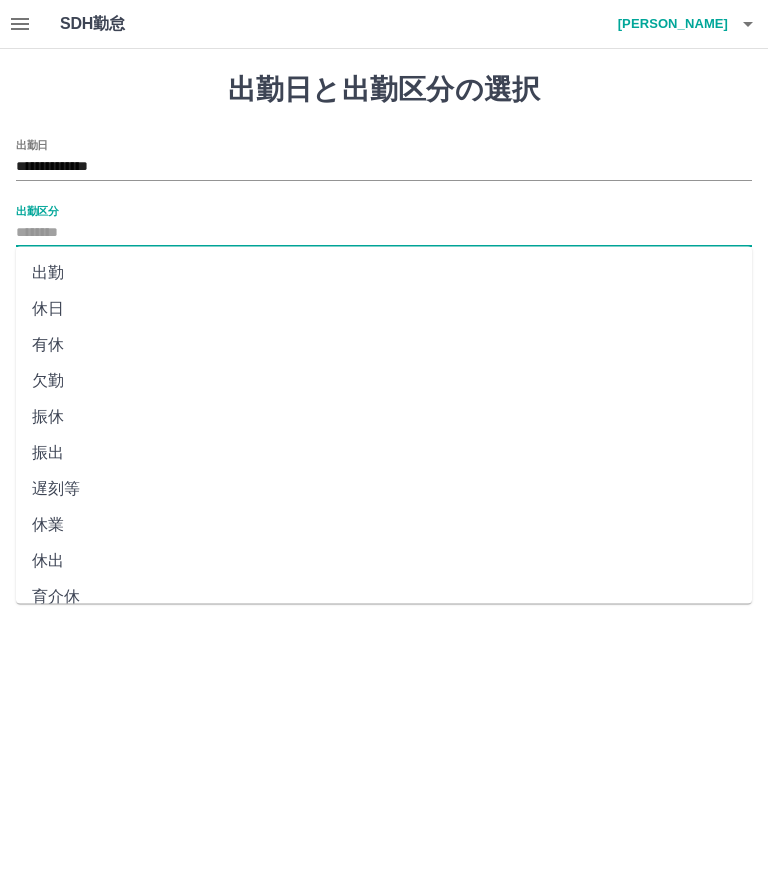click on "休日" at bounding box center (384, 309) 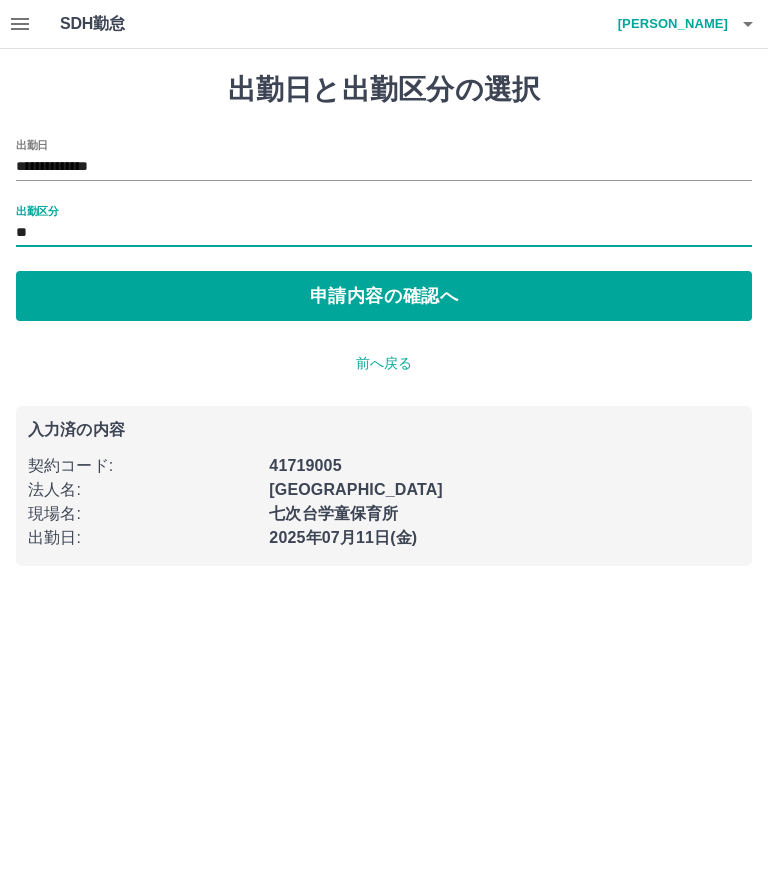click on "申請内容の確認へ" at bounding box center (384, 296) 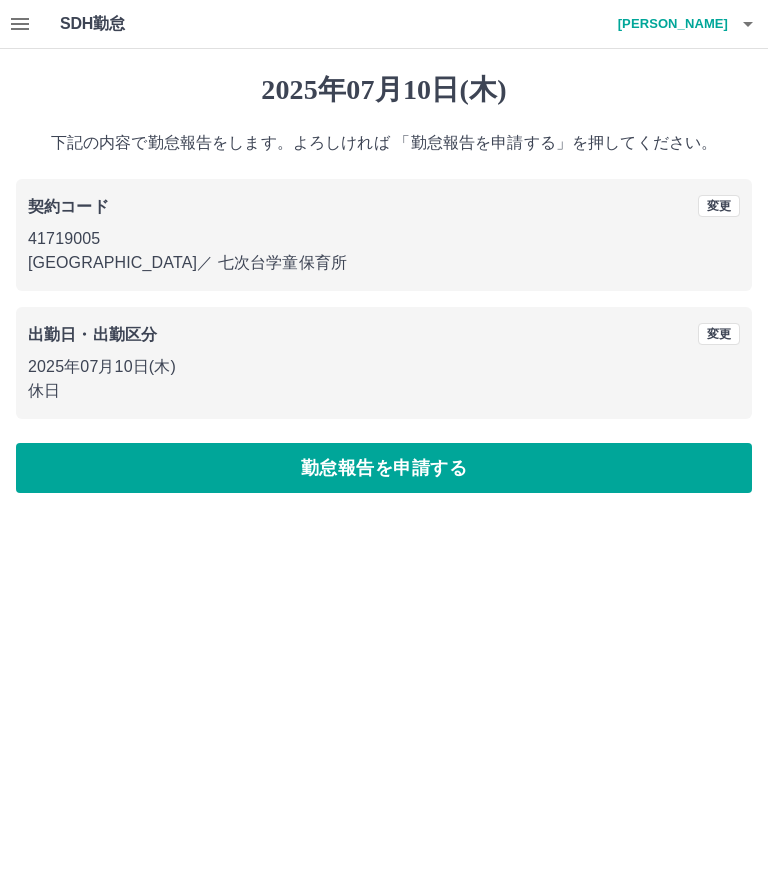 click on "勤怠報告を申請する" at bounding box center (384, 468) 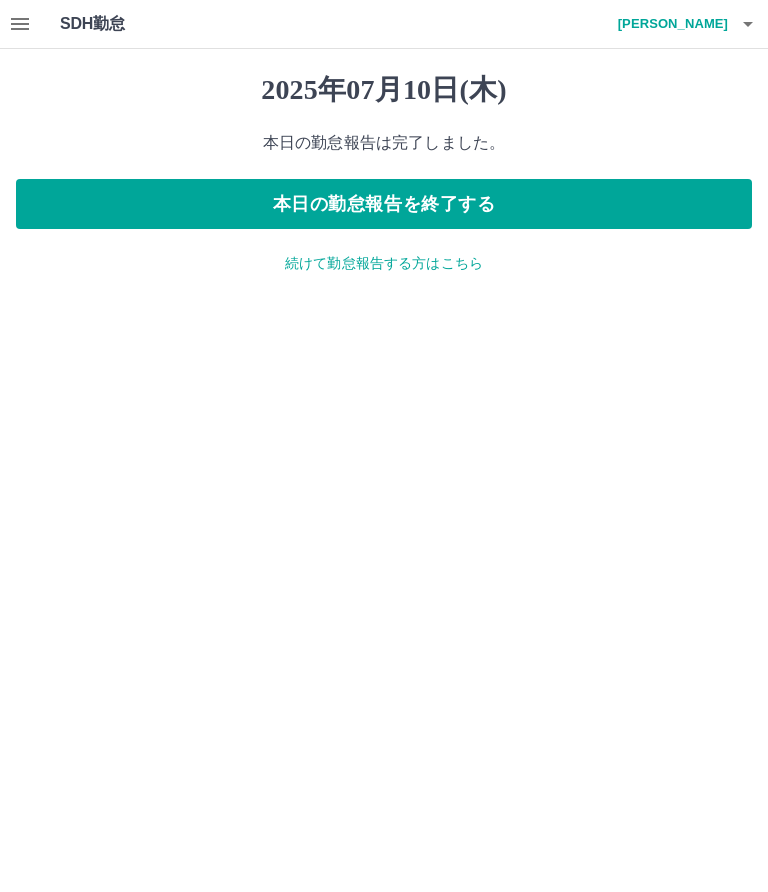 click on "本日の勤怠報告を終了する" at bounding box center (384, 204) 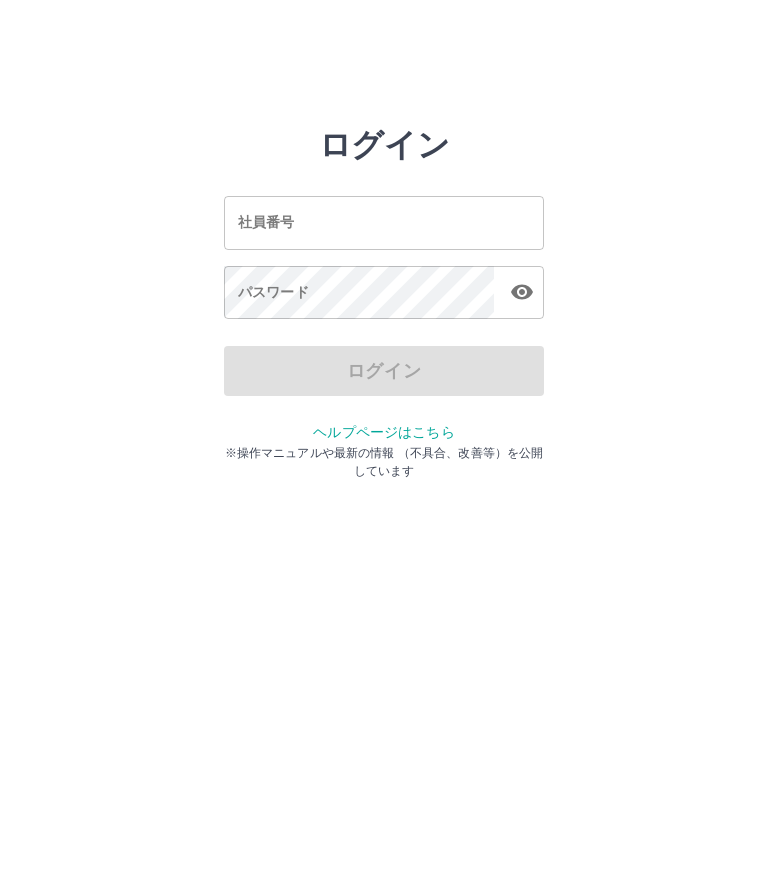 scroll, scrollTop: 0, scrollLeft: 0, axis: both 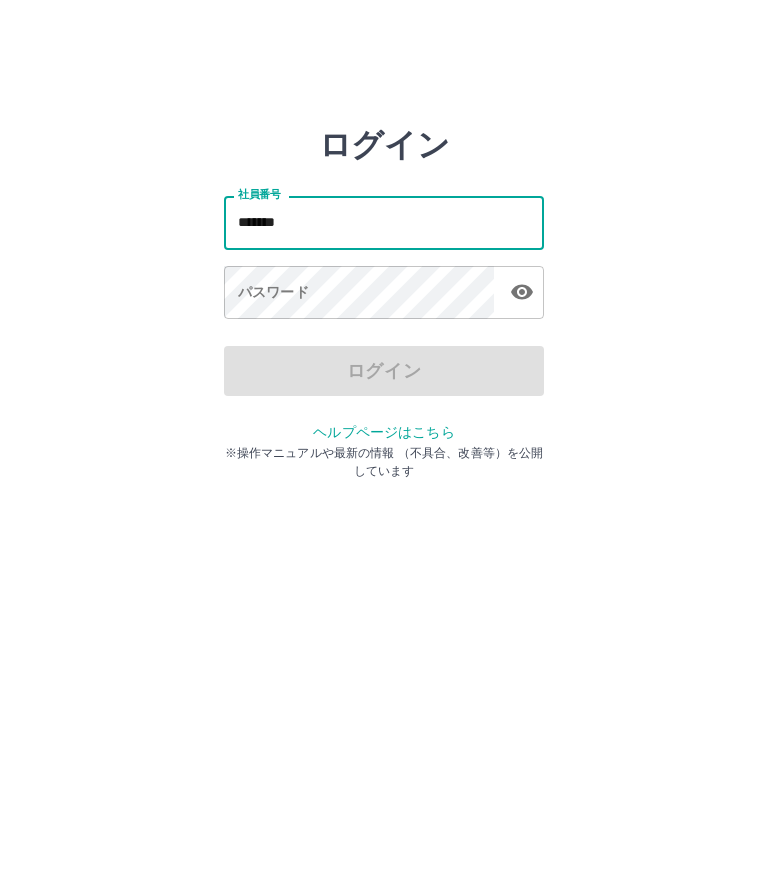 type on "*******" 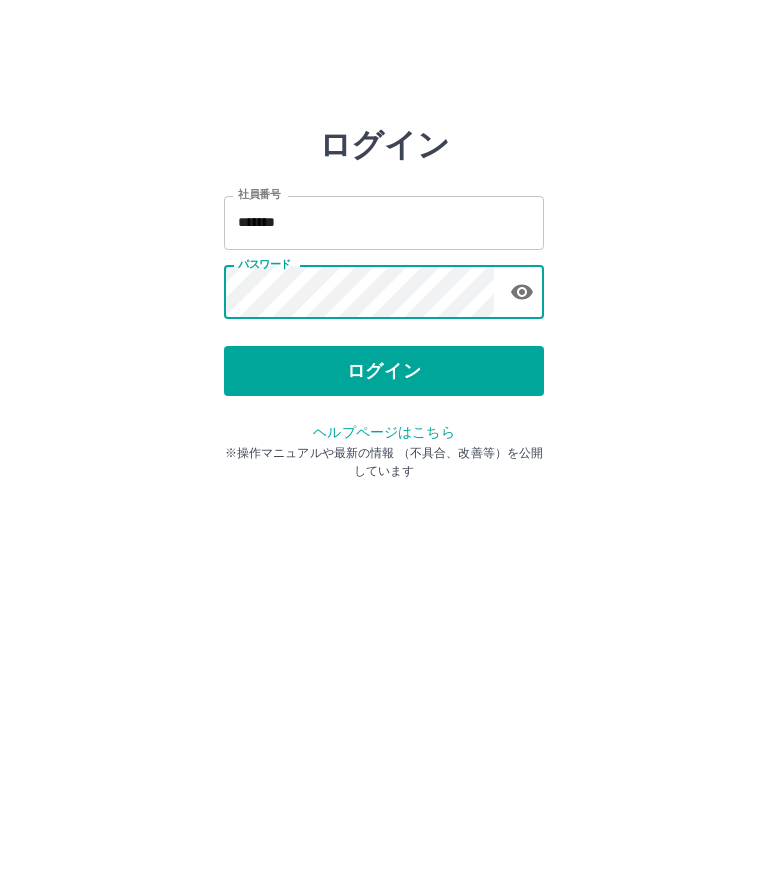 click on "ログイン" at bounding box center [384, 371] 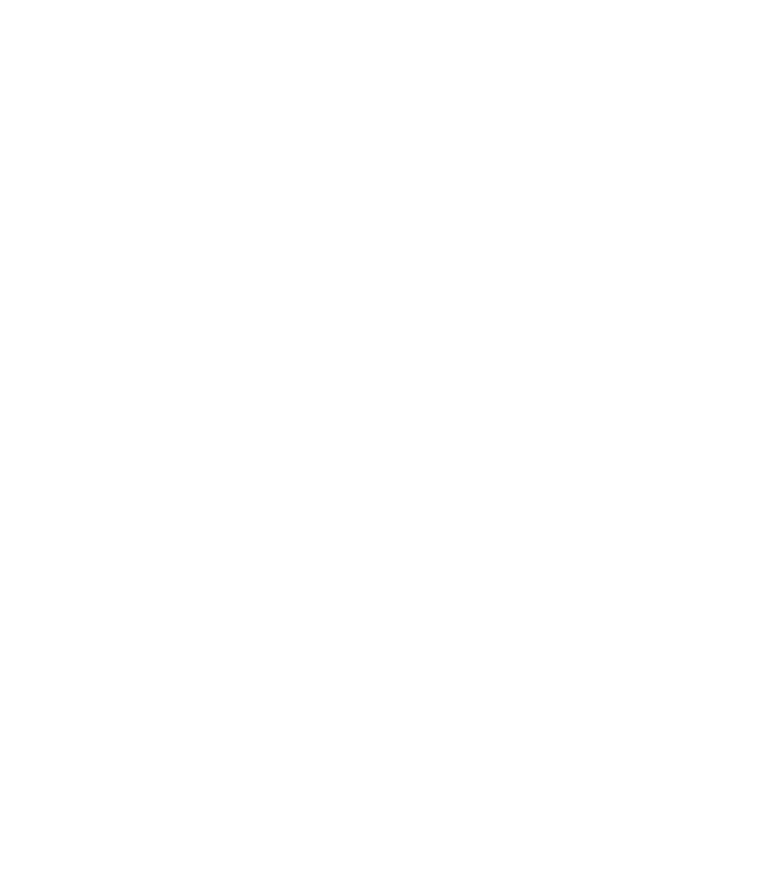 scroll, scrollTop: 0, scrollLeft: 0, axis: both 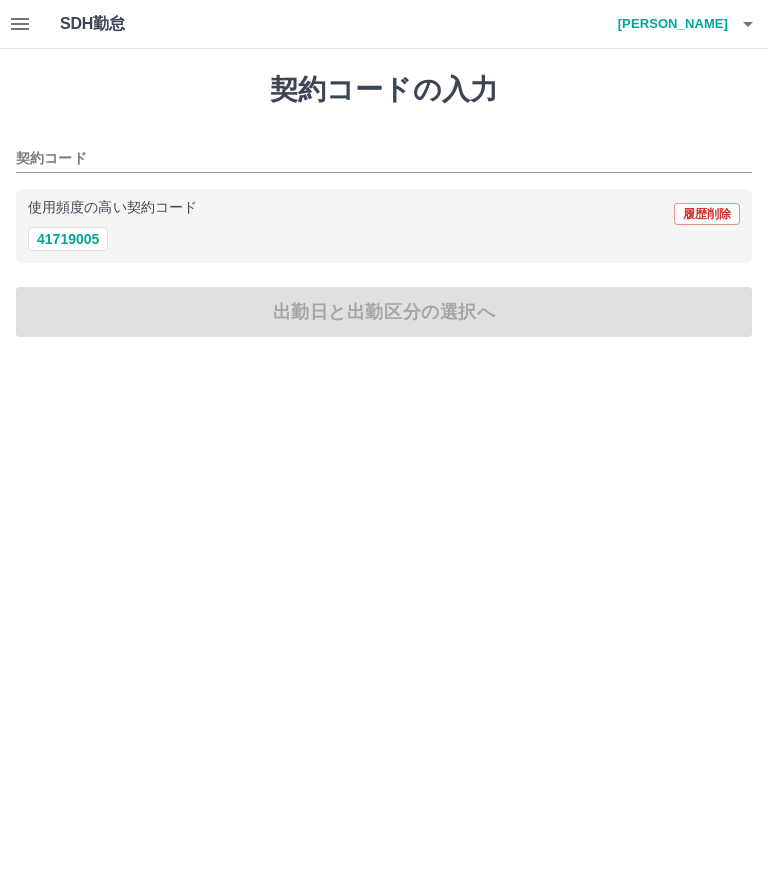 click on "41719005" at bounding box center (68, 239) 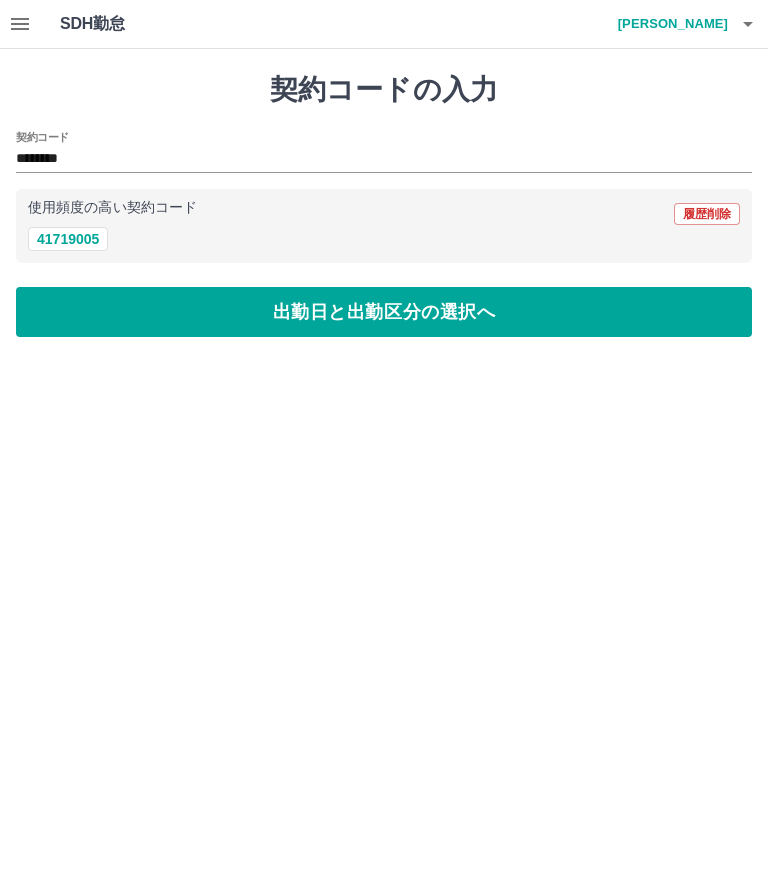 click on "出勤日と出勤区分の選択へ" at bounding box center [384, 312] 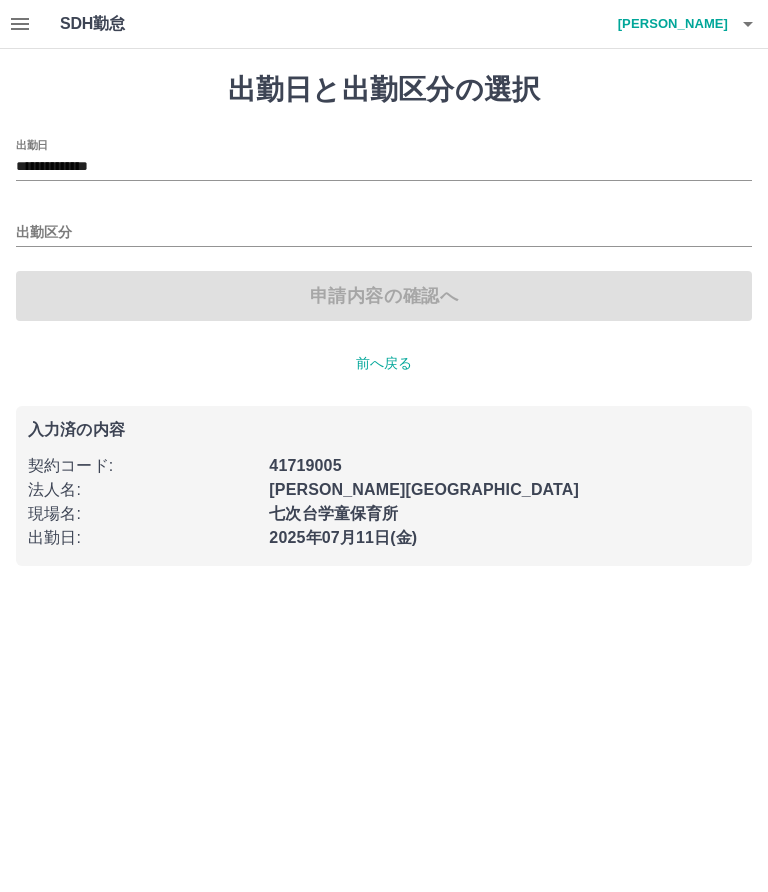 click on "出勤区分" at bounding box center [384, 233] 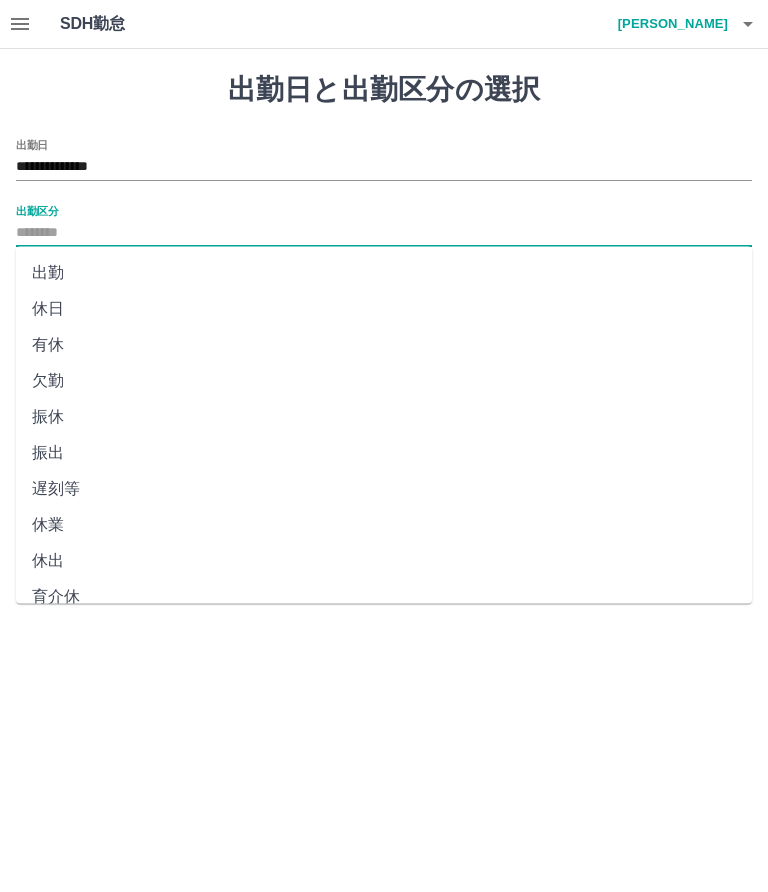 click on "出勤" at bounding box center (384, 273) 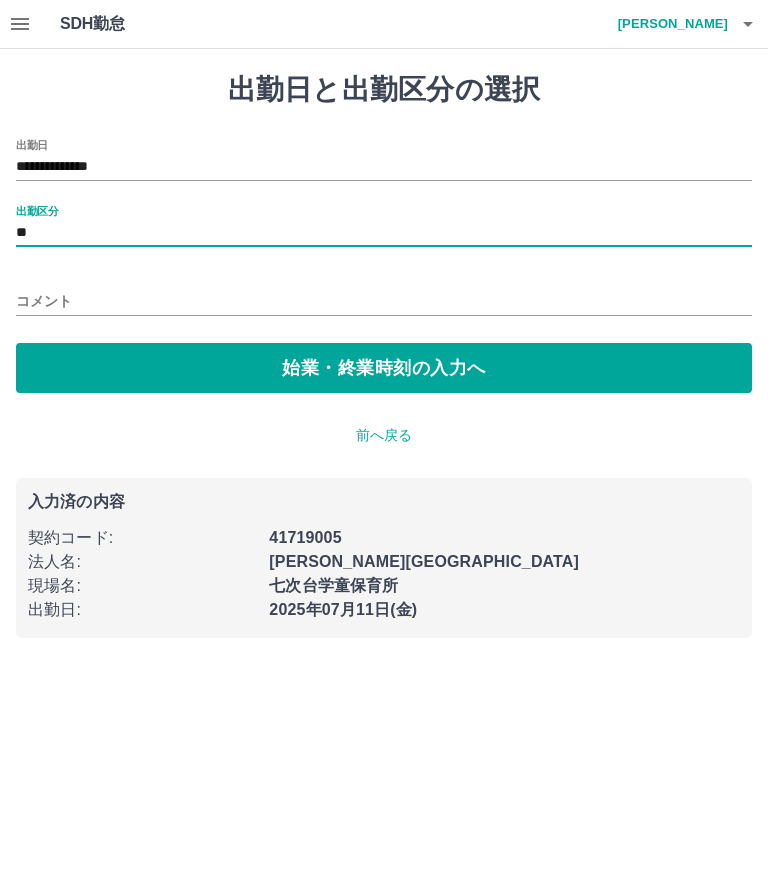 type on "**" 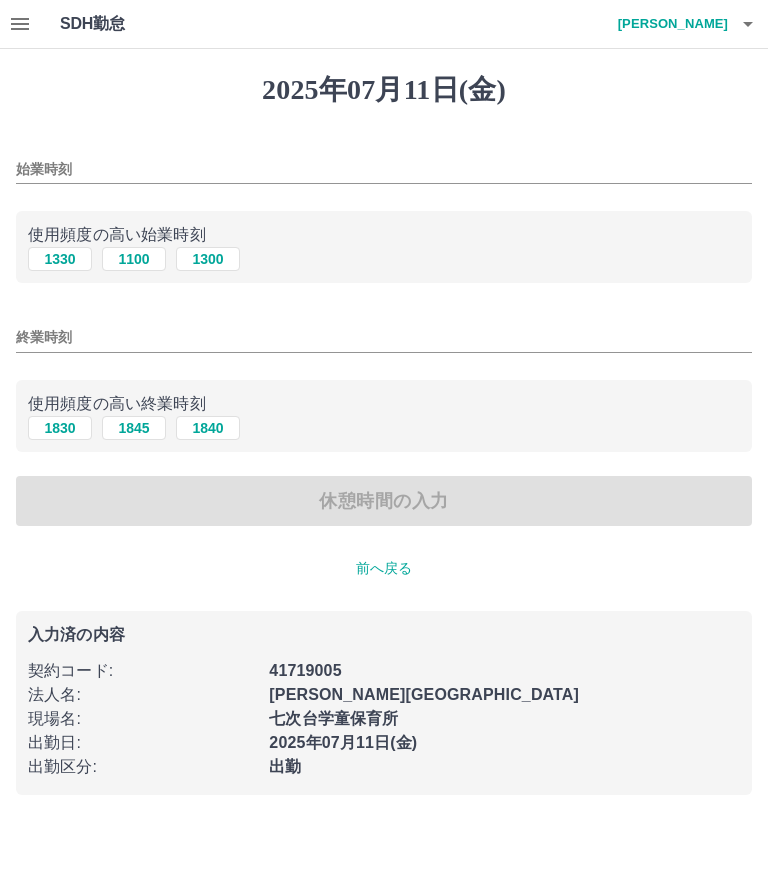 click on "1300" at bounding box center (208, 259) 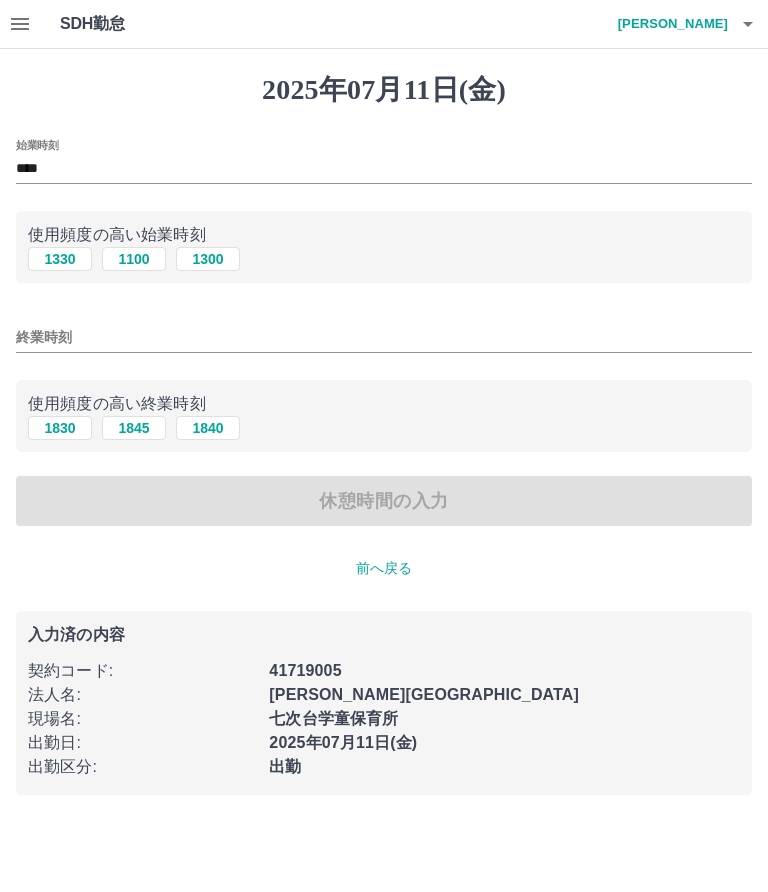 click on "1830" at bounding box center [60, 428] 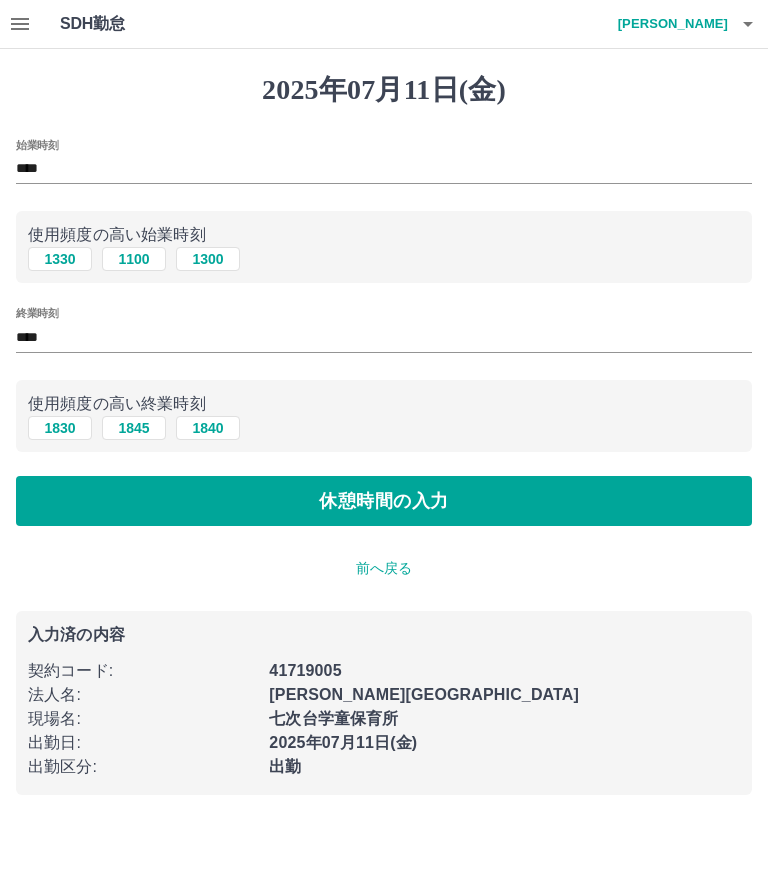 click on "休憩時間の入力" at bounding box center [384, 501] 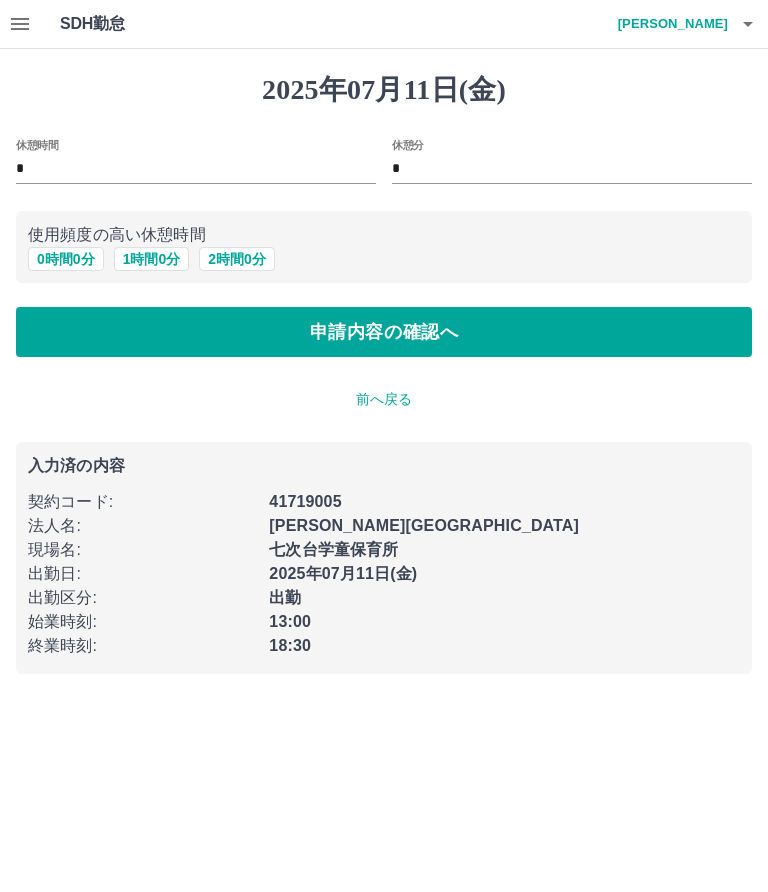 click on "申請内容の確認へ" at bounding box center [384, 332] 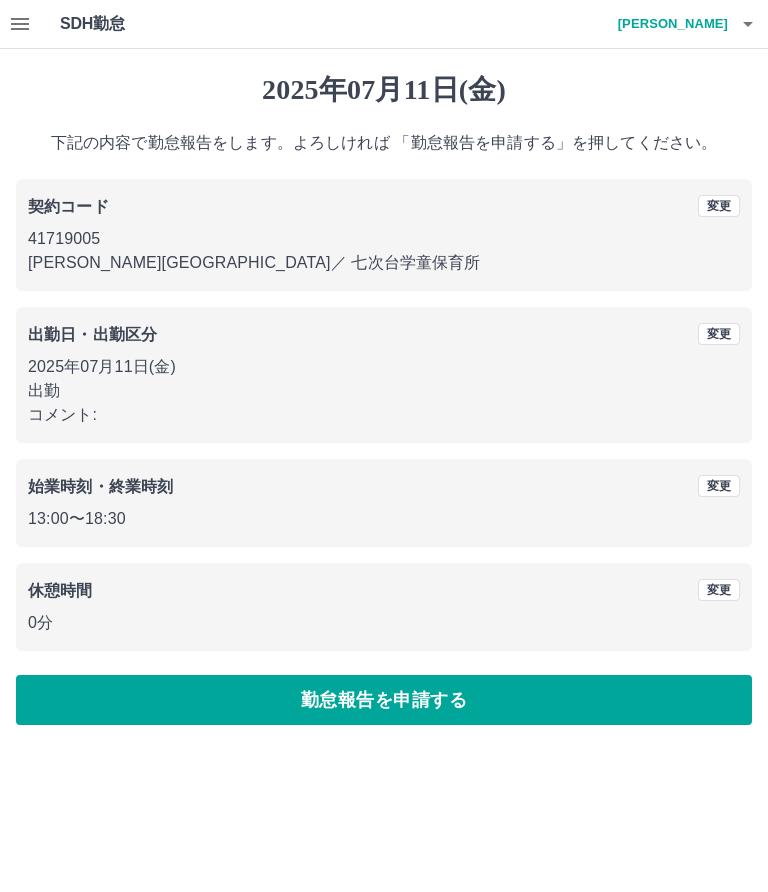 click on "勤怠報告を申請する" at bounding box center [384, 700] 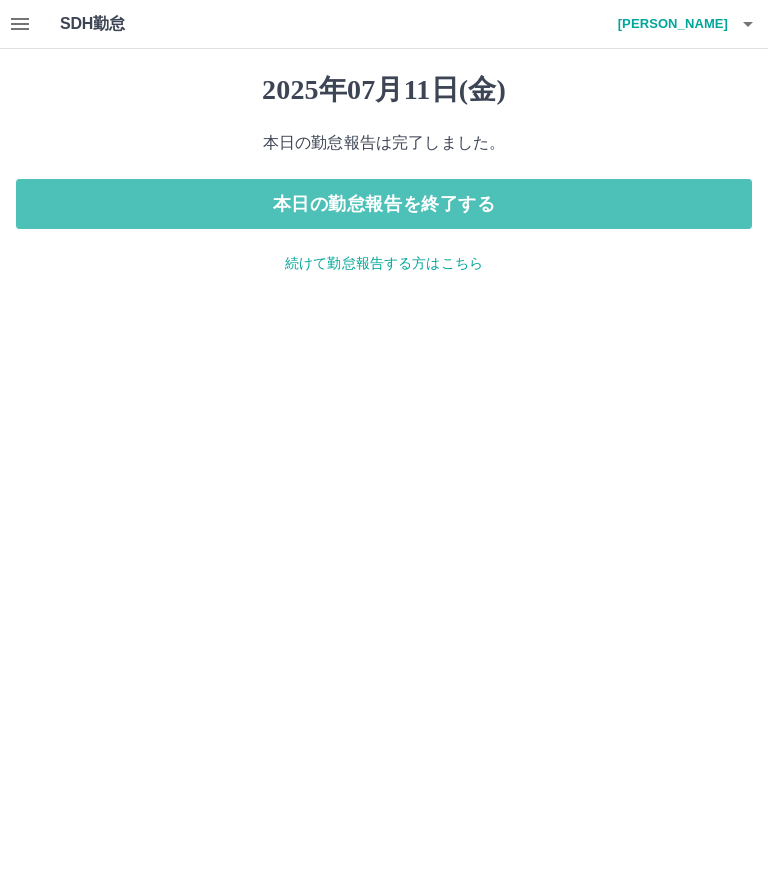 click on "本日の勤怠報告を終了する" at bounding box center (384, 204) 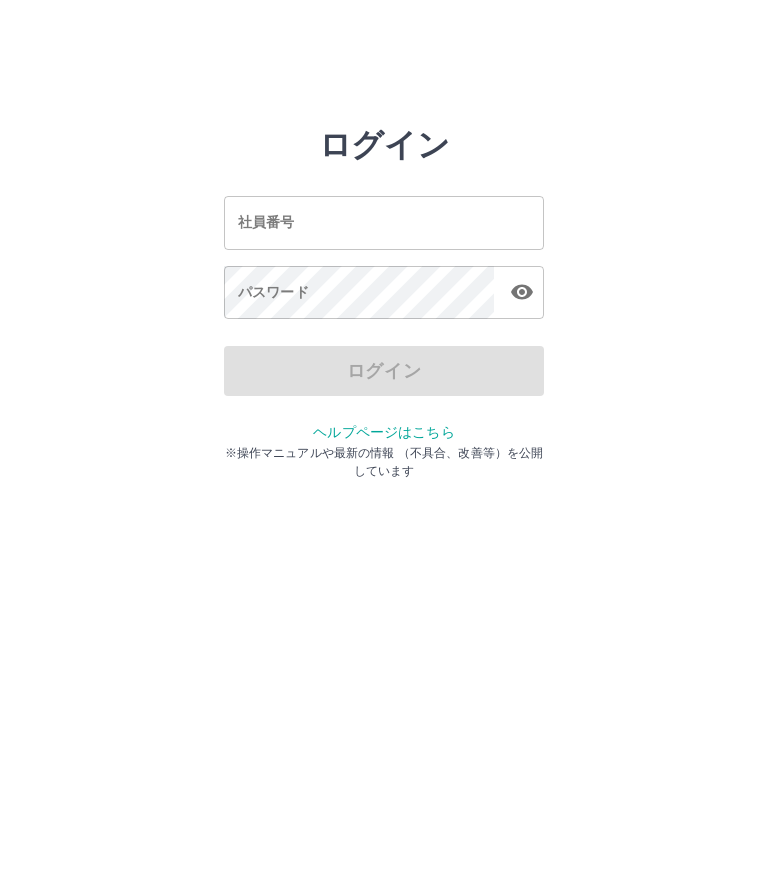 scroll, scrollTop: 0, scrollLeft: 0, axis: both 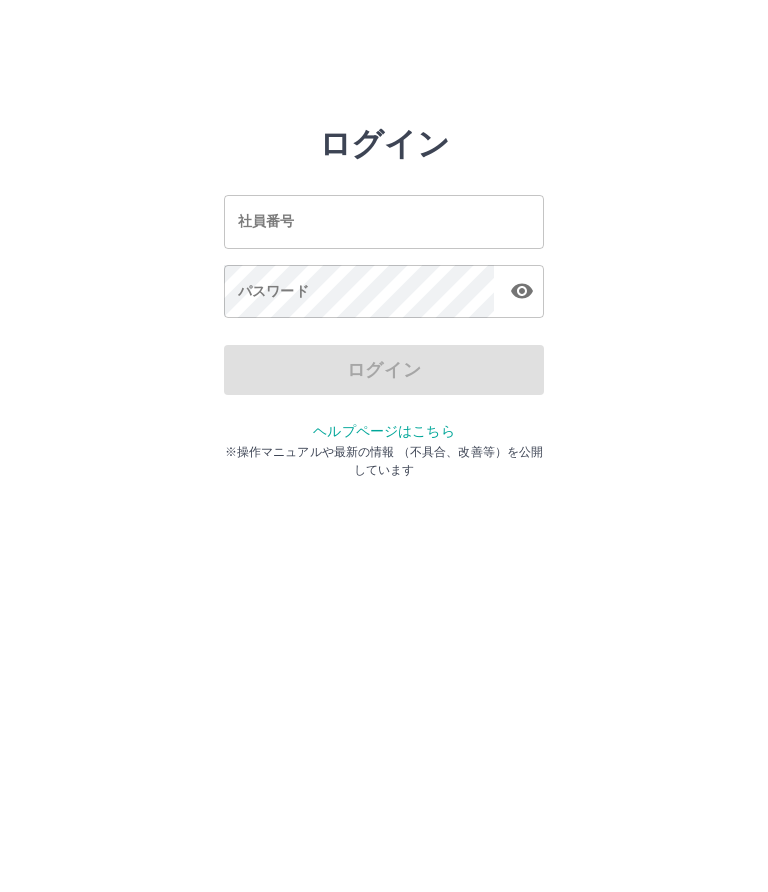 click on "社員番号" at bounding box center [384, 222] 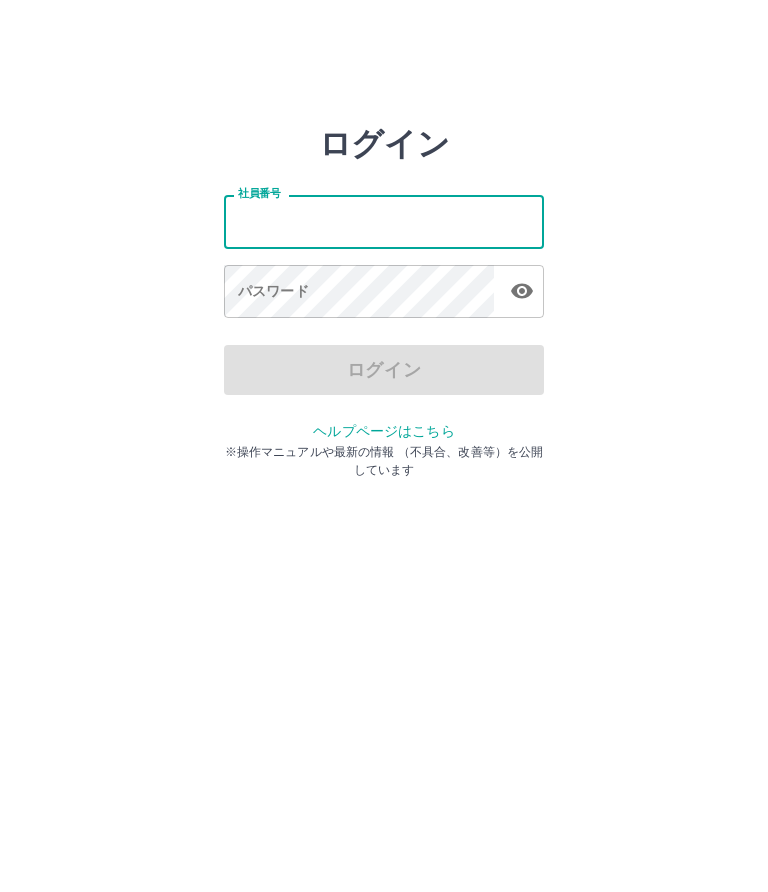 click on "ログイン 社員番号 社員番号 パスワード パスワード ログイン ヘルプページはこちら ※操作マニュアルや最新の情報 （不具合、改善等）を公開しています" at bounding box center (384, 223) 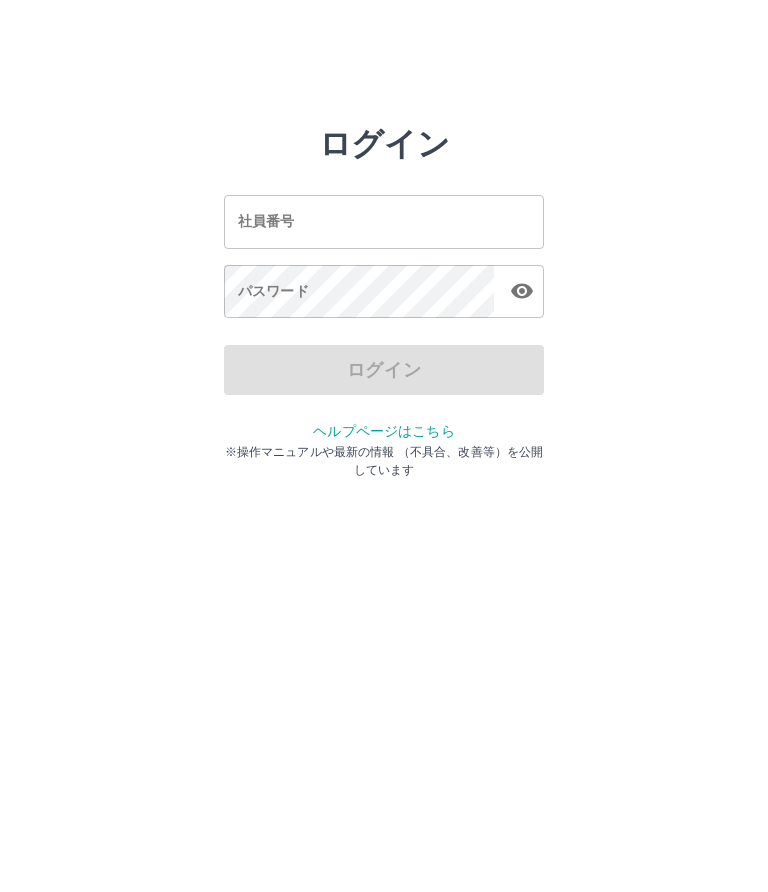 click on "社員番号" at bounding box center [384, 222] 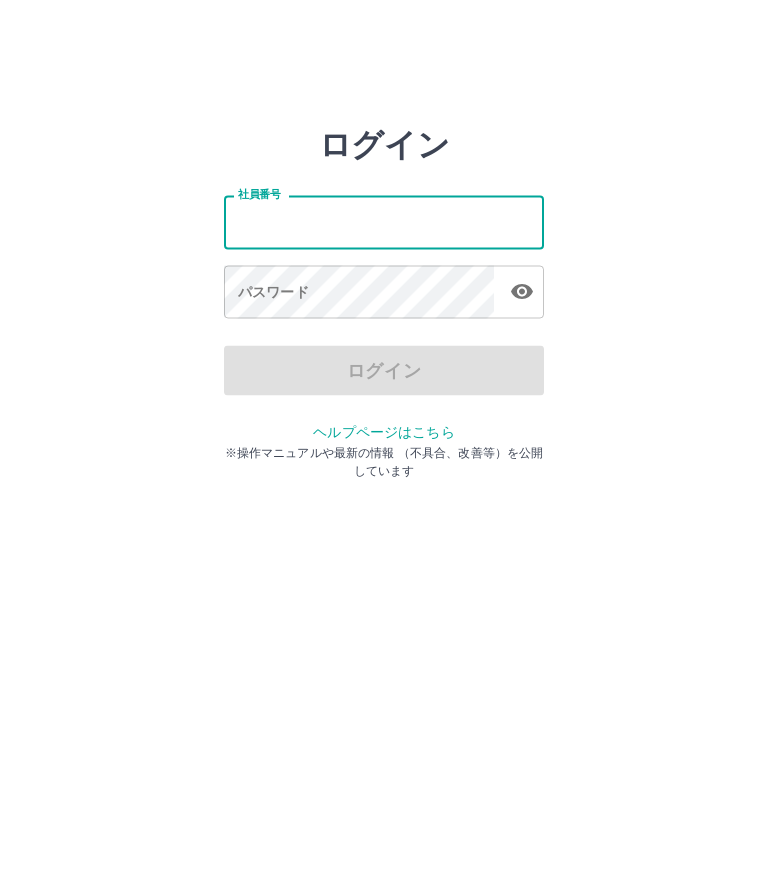 click on "社員番号" at bounding box center [384, 222] 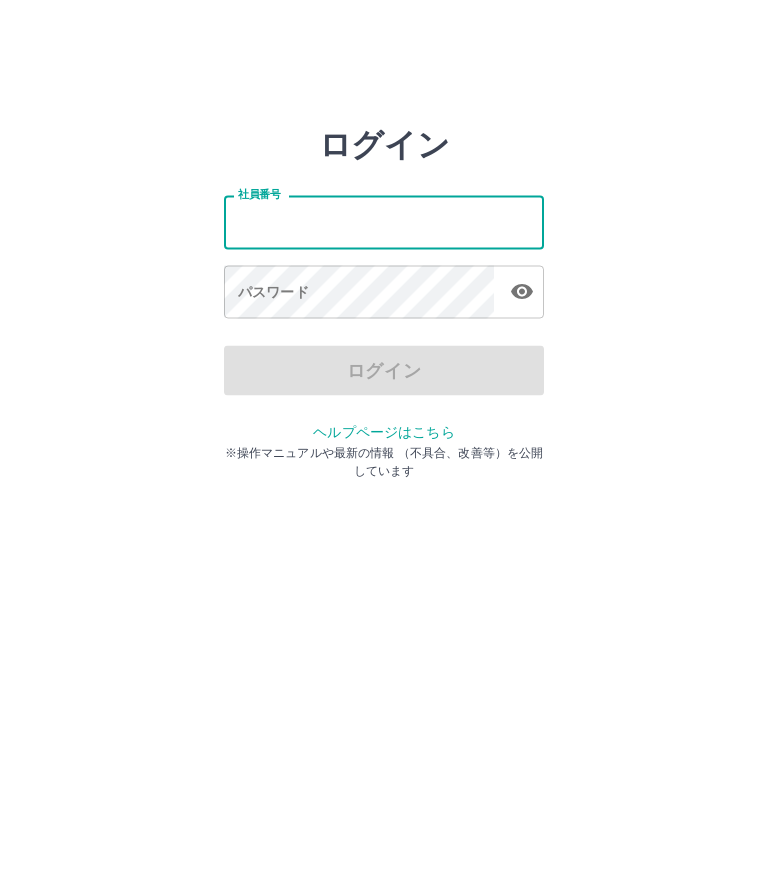 click on "社員番号" at bounding box center (384, 222) 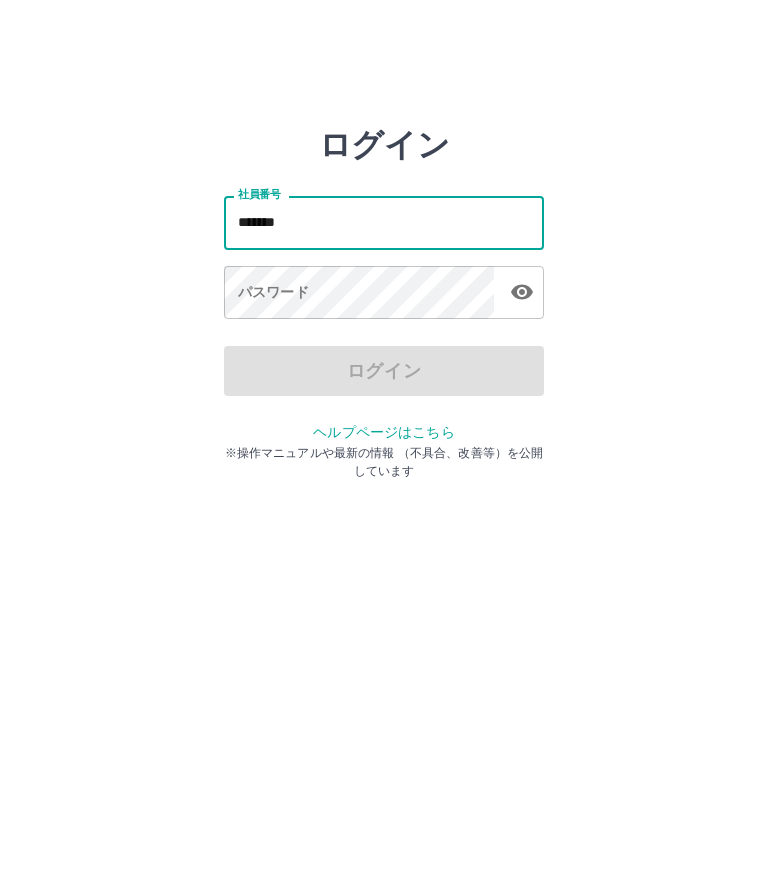 type on "*******" 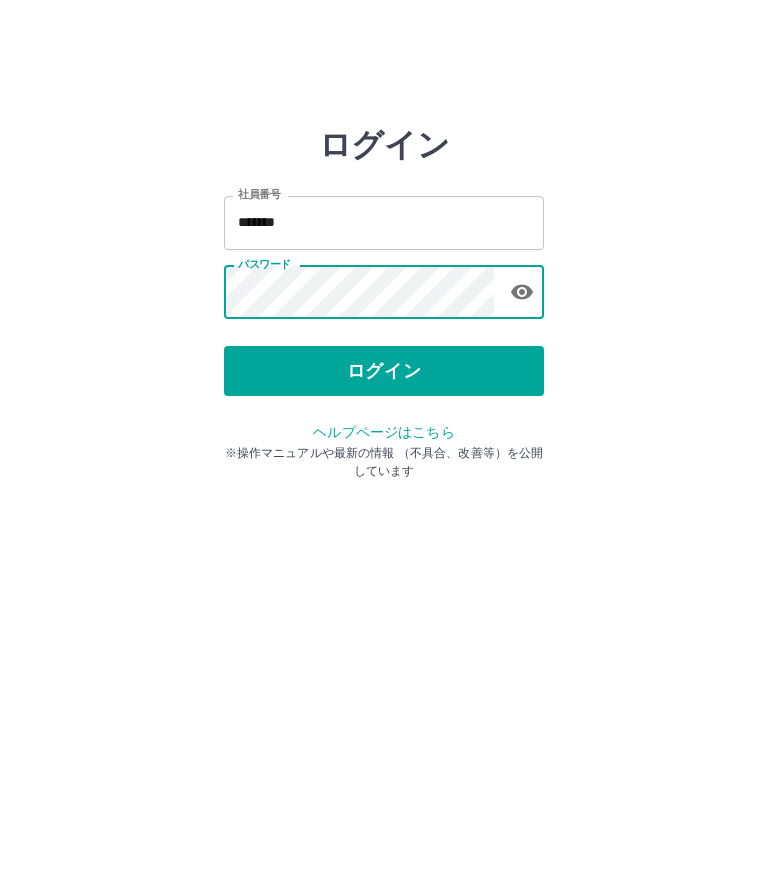 click on "ログイン" at bounding box center [384, 371] 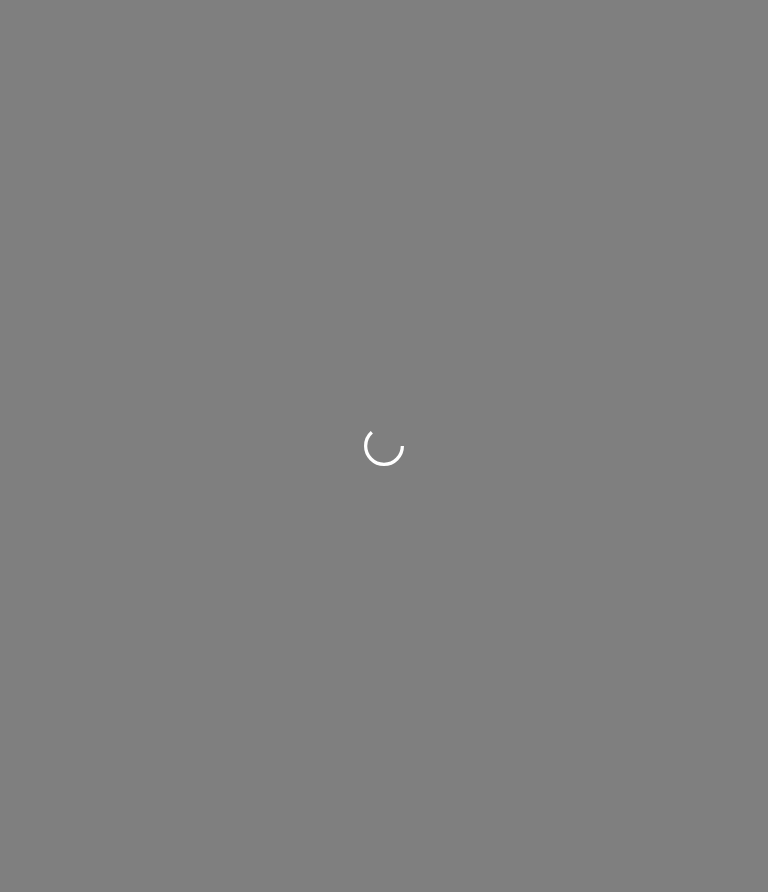 scroll, scrollTop: 0, scrollLeft: 0, axis: both 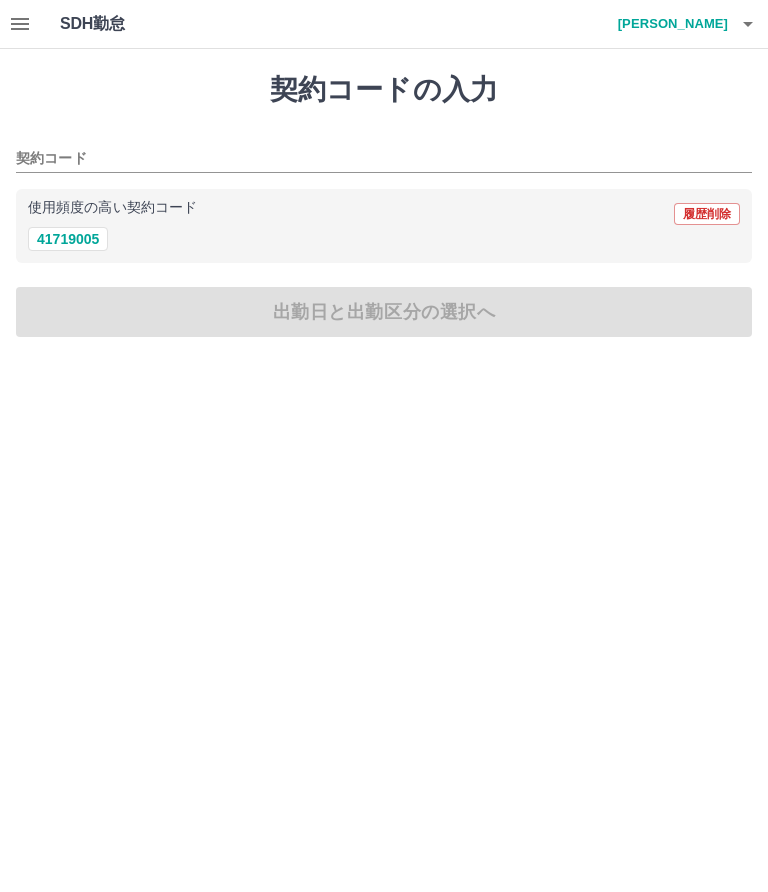 click on "契約コード" at bounding box center (369, 159) 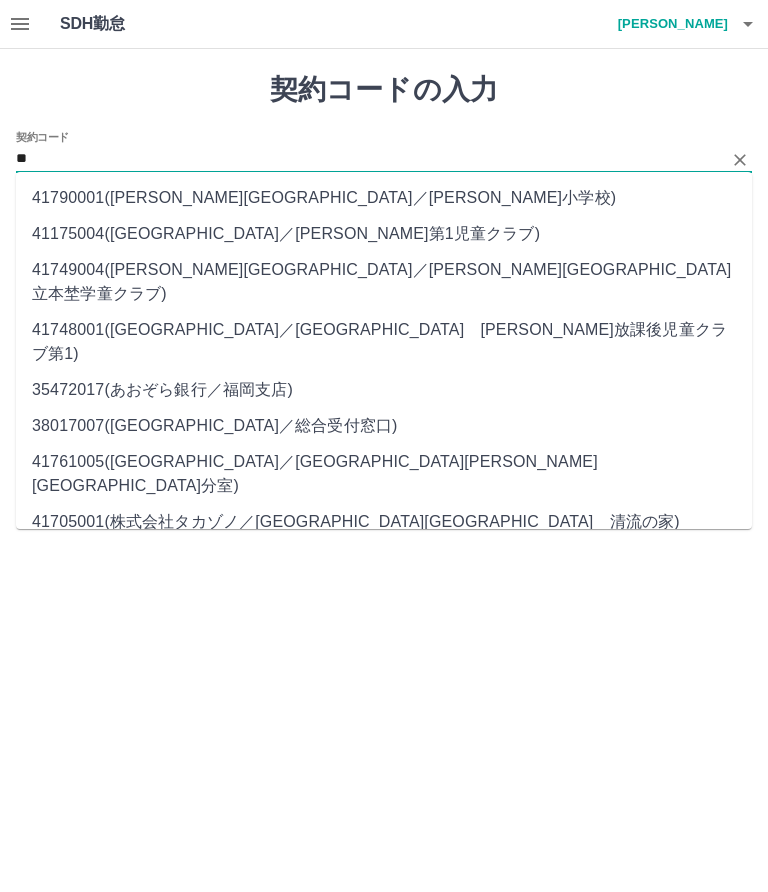 type on "*" 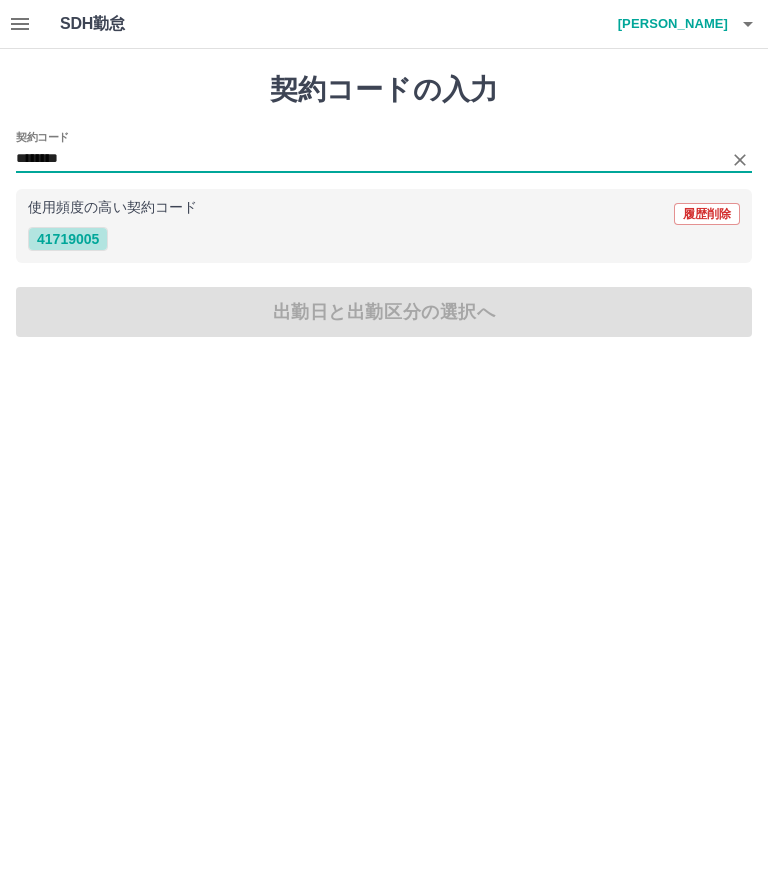 type on "********" 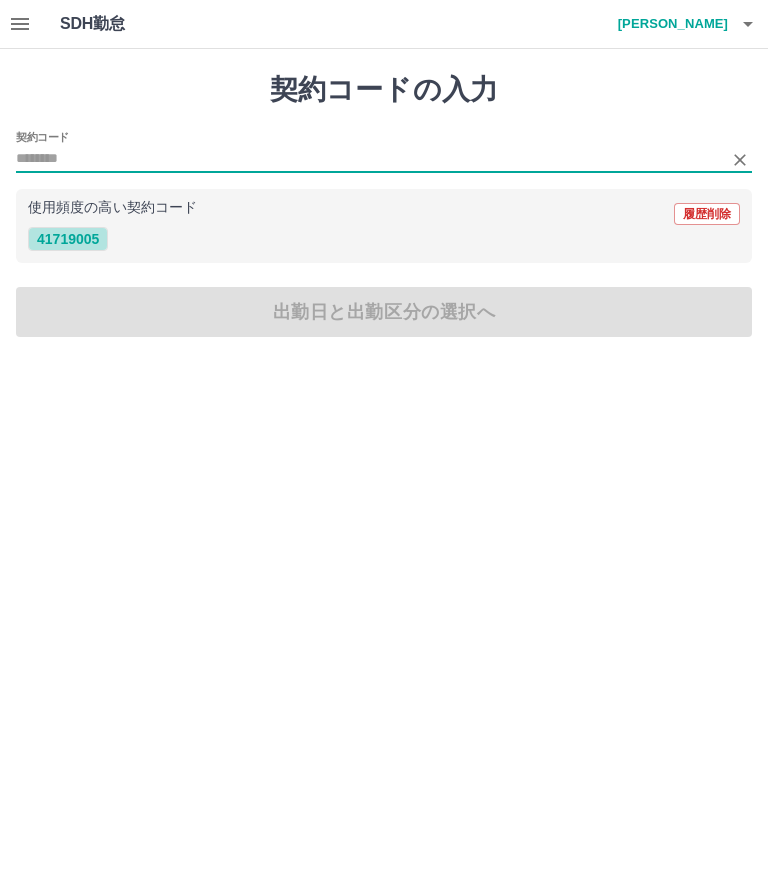 type on "********" 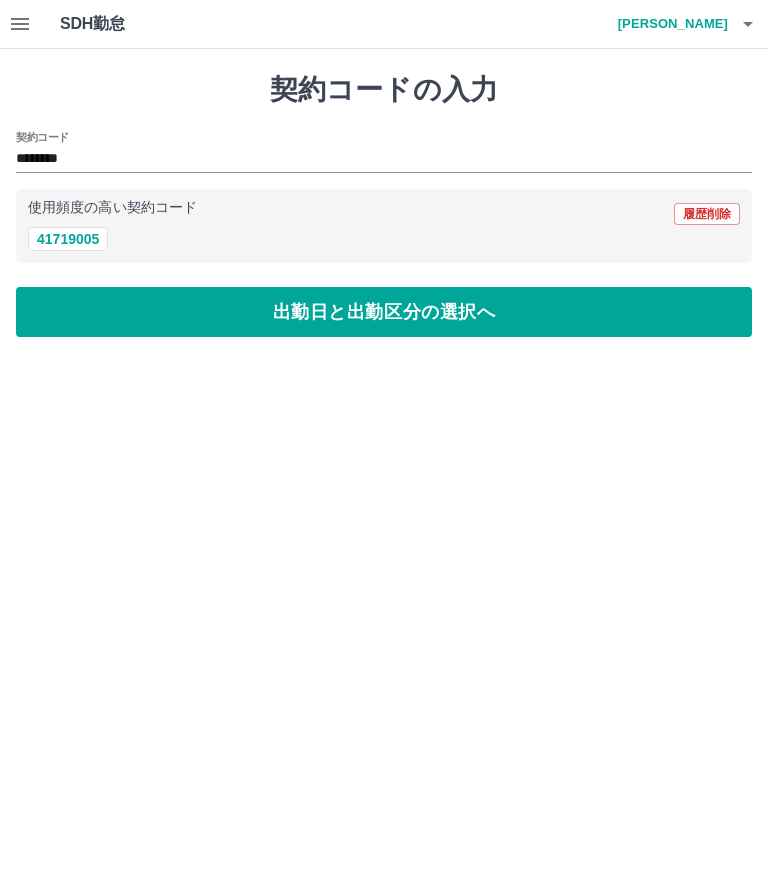 click on "出勤日と出勤区分の選択へ" at bounding box center [384, 312] 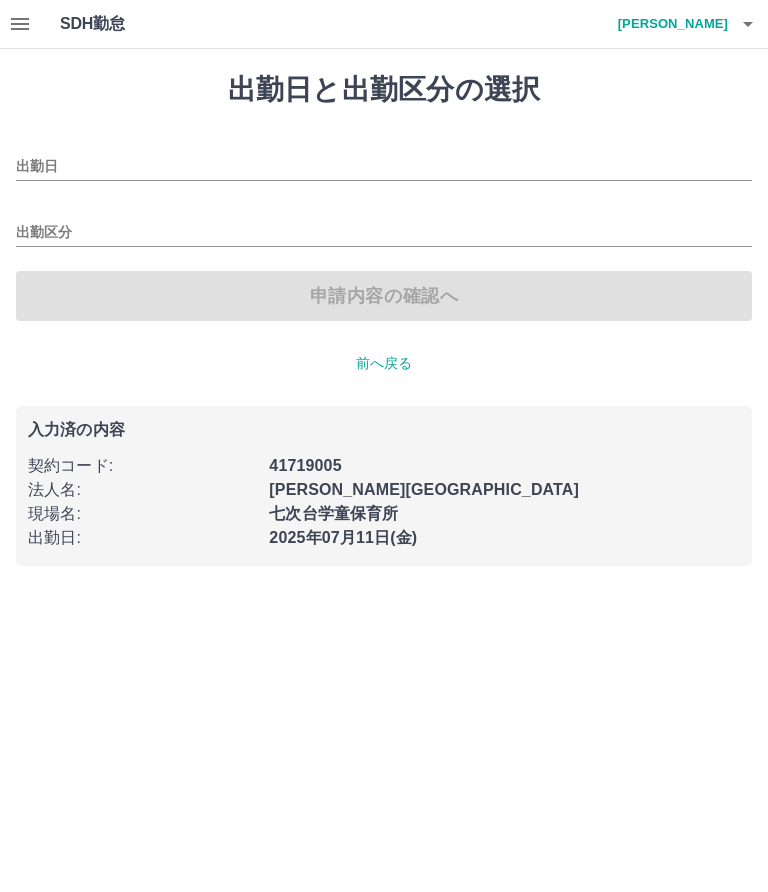 type on "**********" 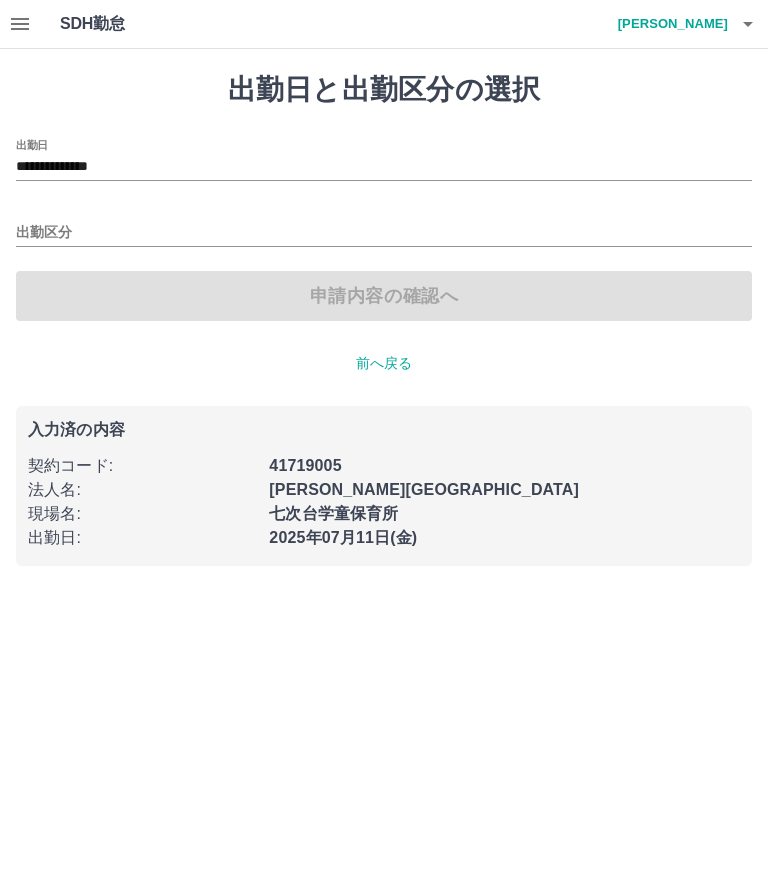 click on "出勤区分" at bounding box center [384, 233] 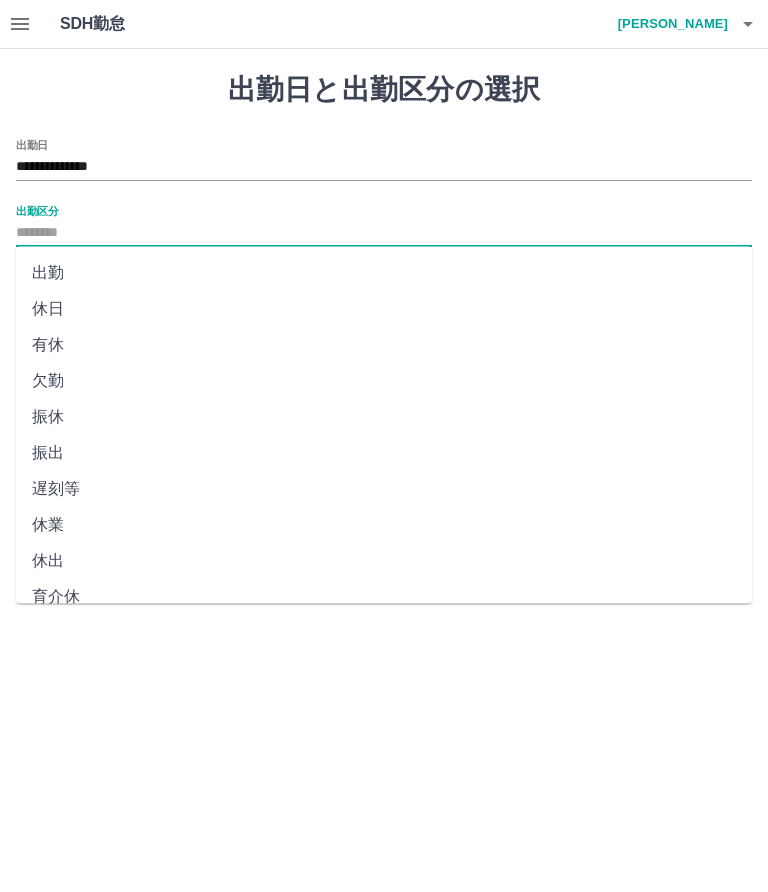 click on "出勤" at bounding box center (384, 273) 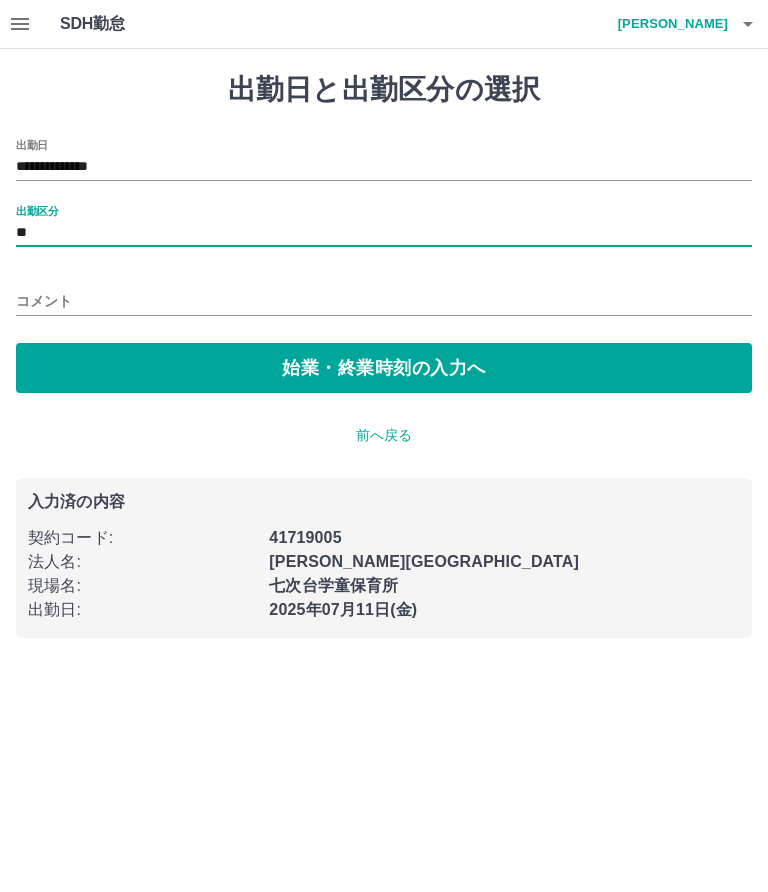 click on "始業・終業時刻の入力へ" at bounding box center (384, 368) 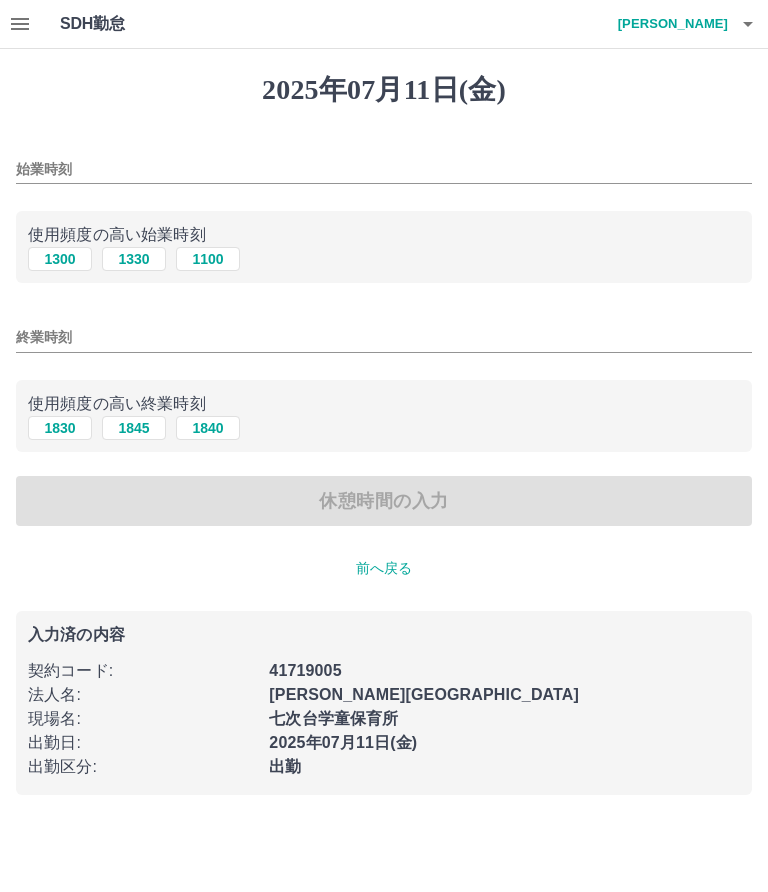 click on "始業時刻" at bounding box center (384, 169) 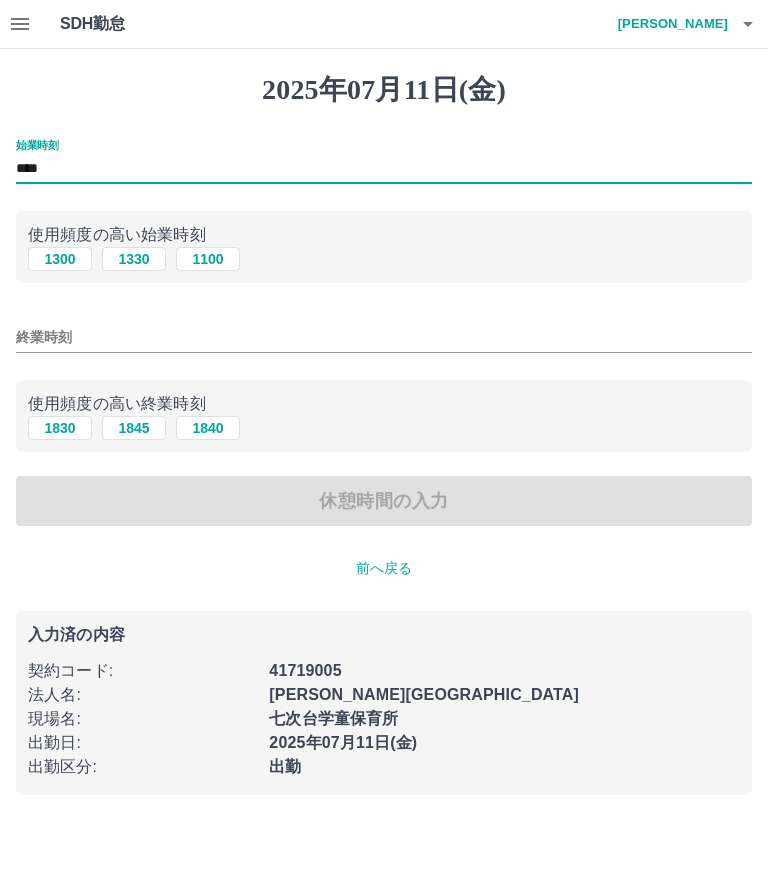 type on "****" 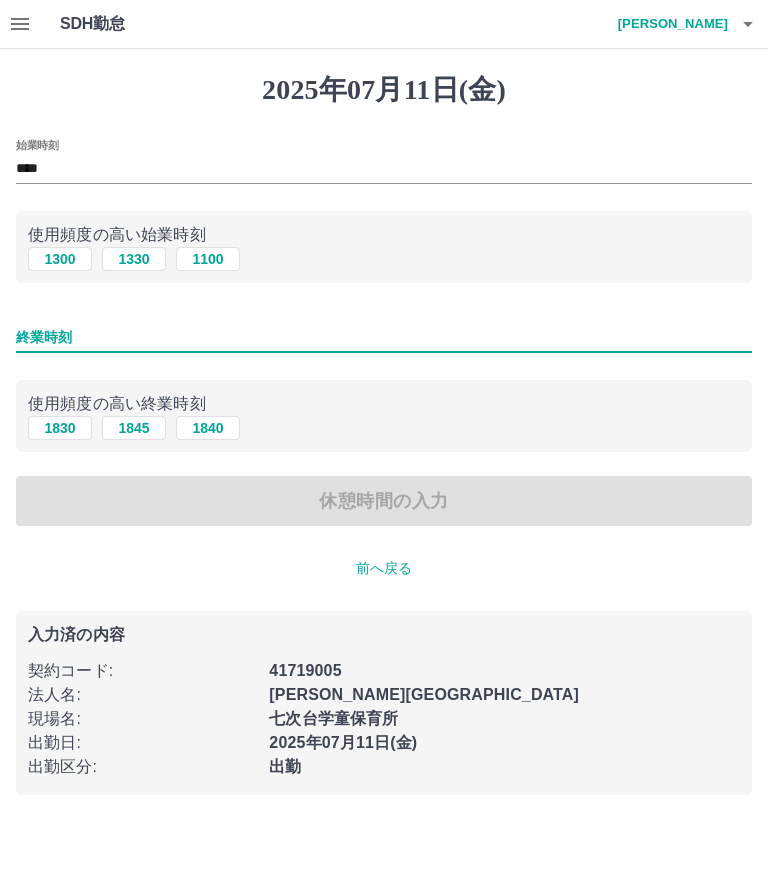 click on "1830" at bounding box center (60, 428) 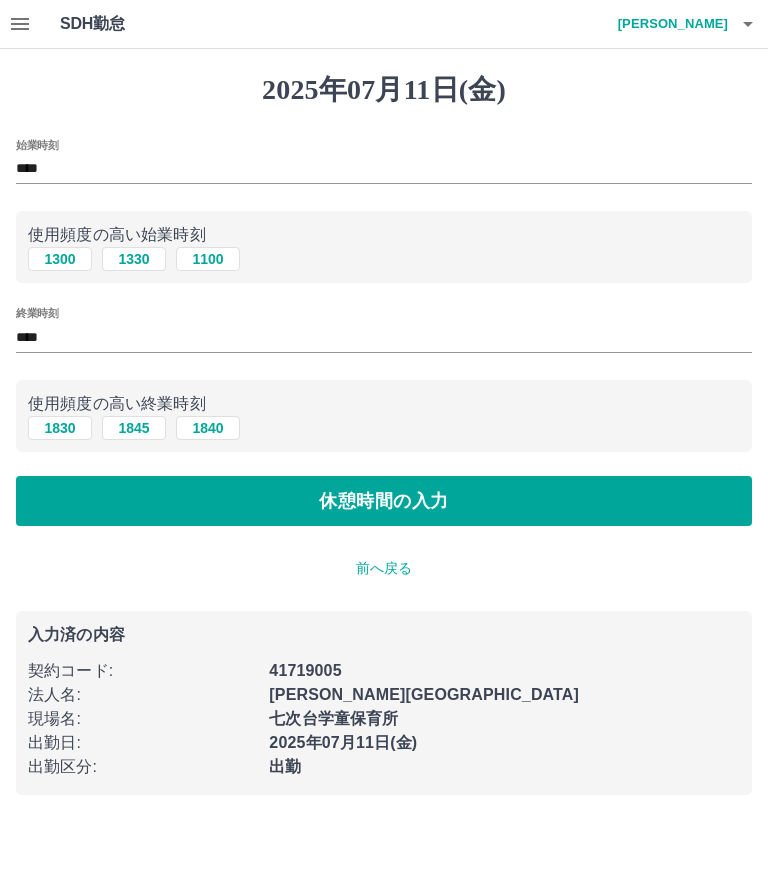 click on "休憩時間の入力" at bounding box center [384, 501] 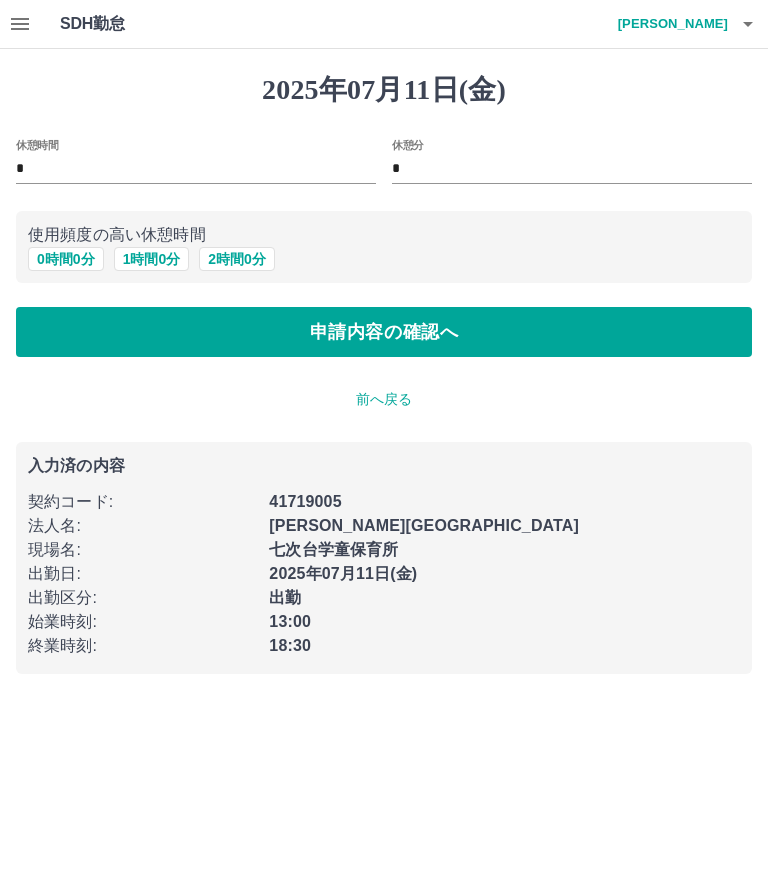 click on "1 時間 0 分" at bounding box center [152, 259] 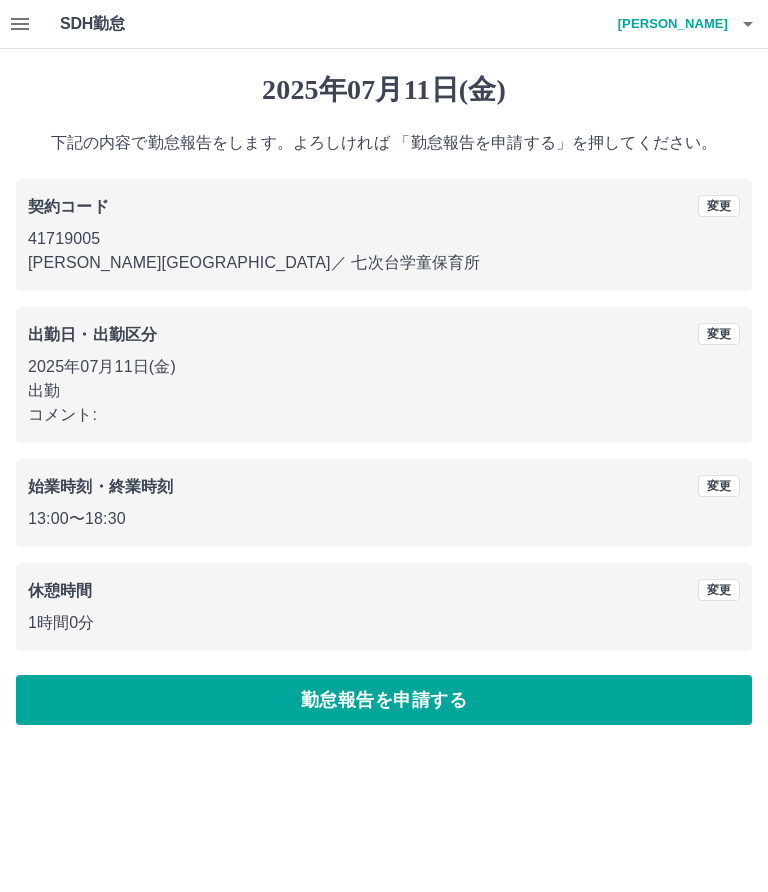click on "勤怠報告を申請する" at bounding box center (384, 700) 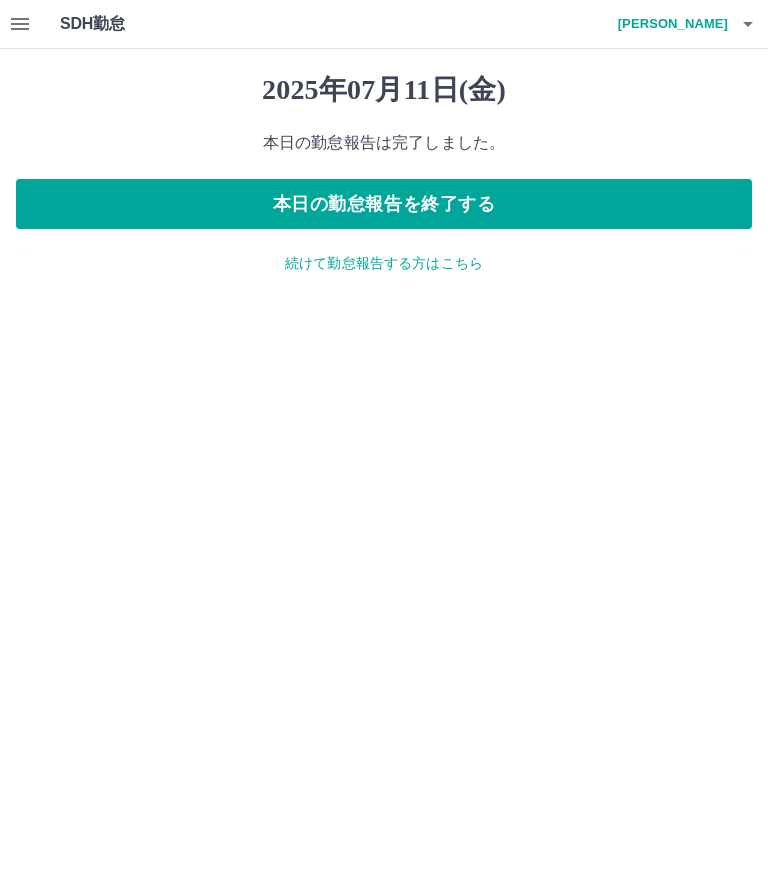 click on "本日の勤怠報告を終了する" at bounding box center (384, 204) 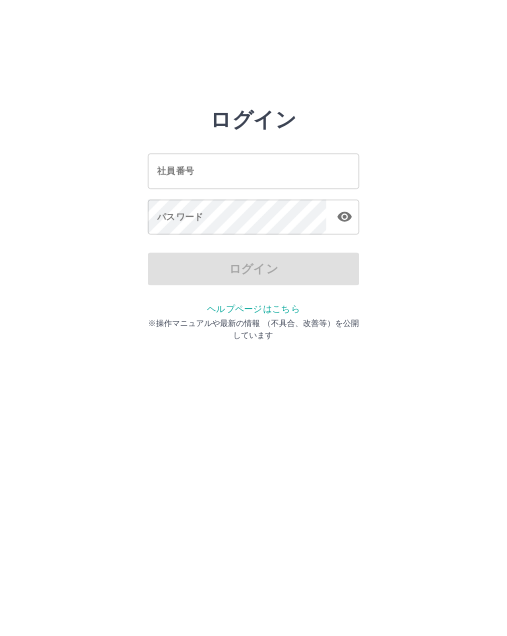 scroll, scrollTop: 0, scrollLeft: 0, axis: both 